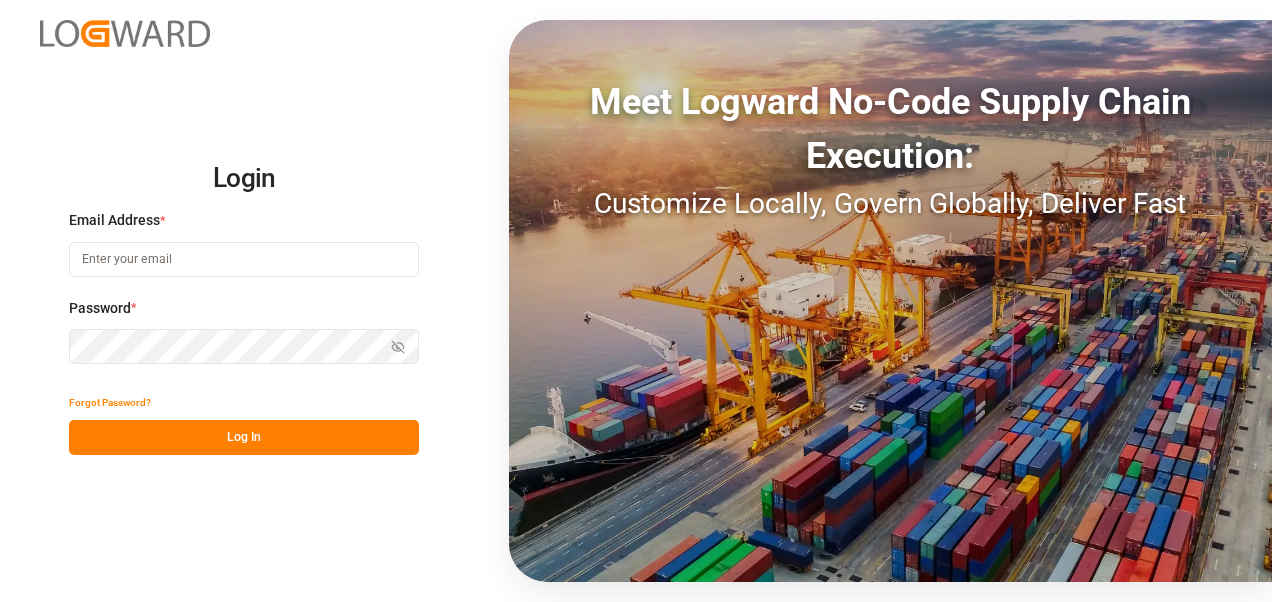 scroll, scrollTop: 0, scrollLeft: 0, axis: both 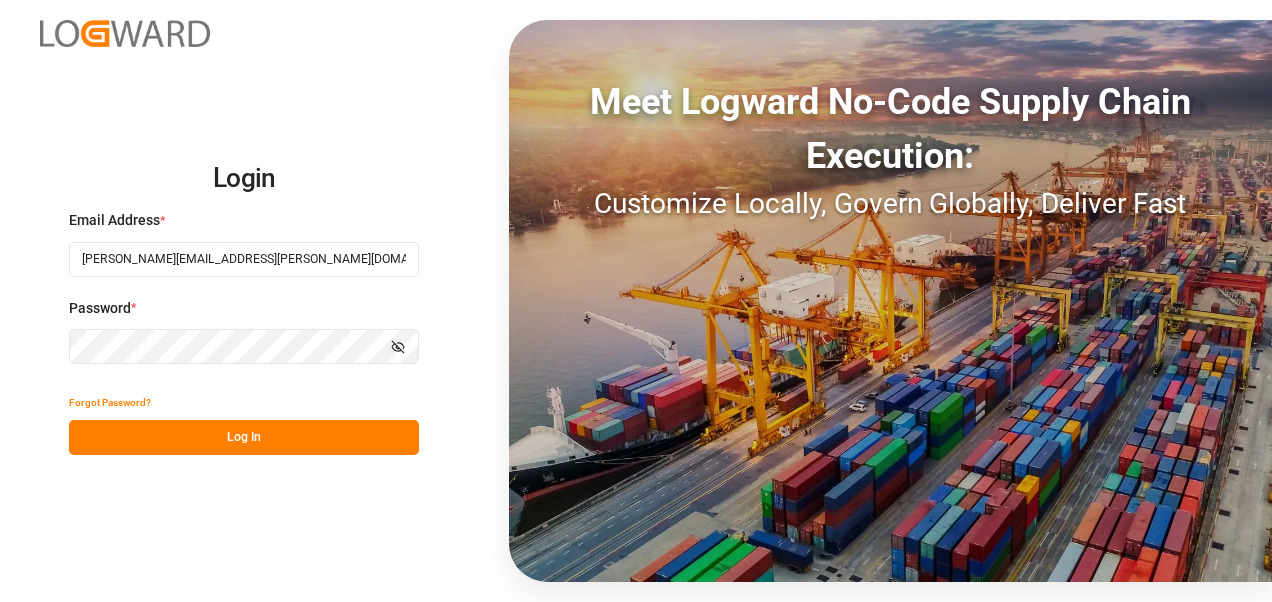 click 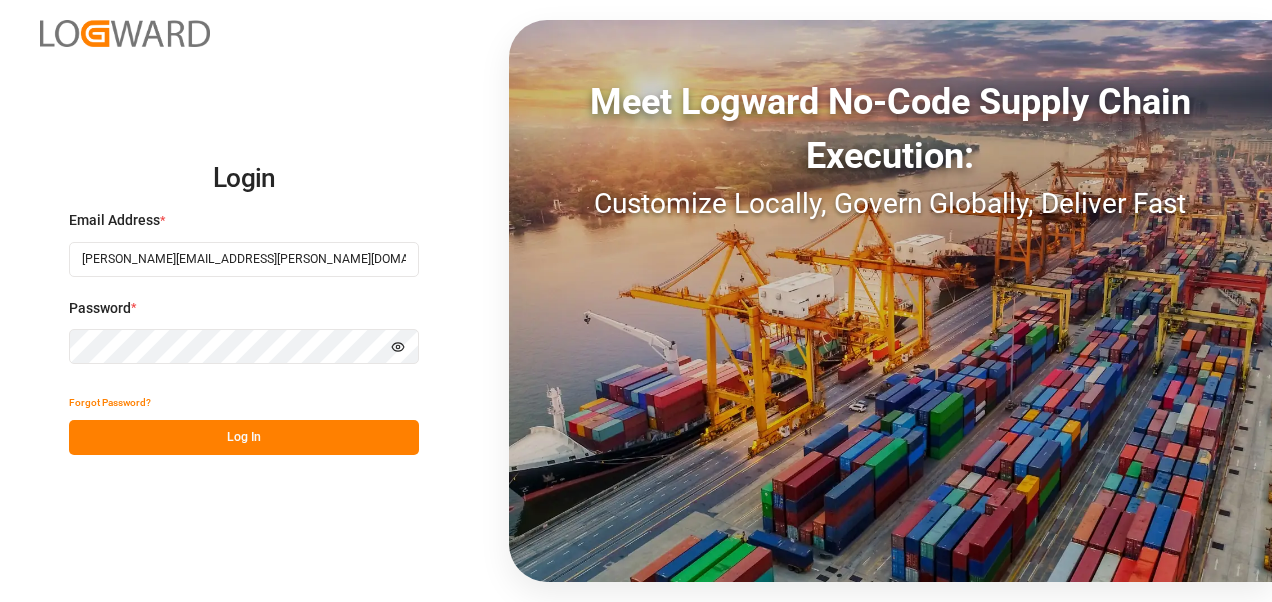 click 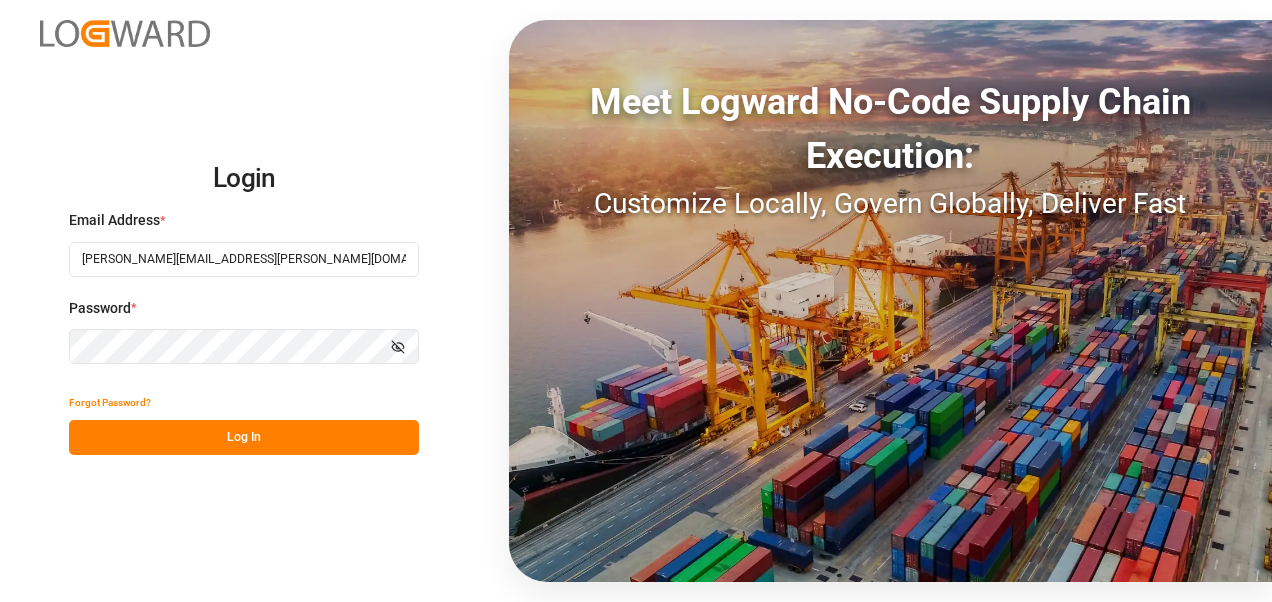 click on "Log In" at bounding box center [244, 437] 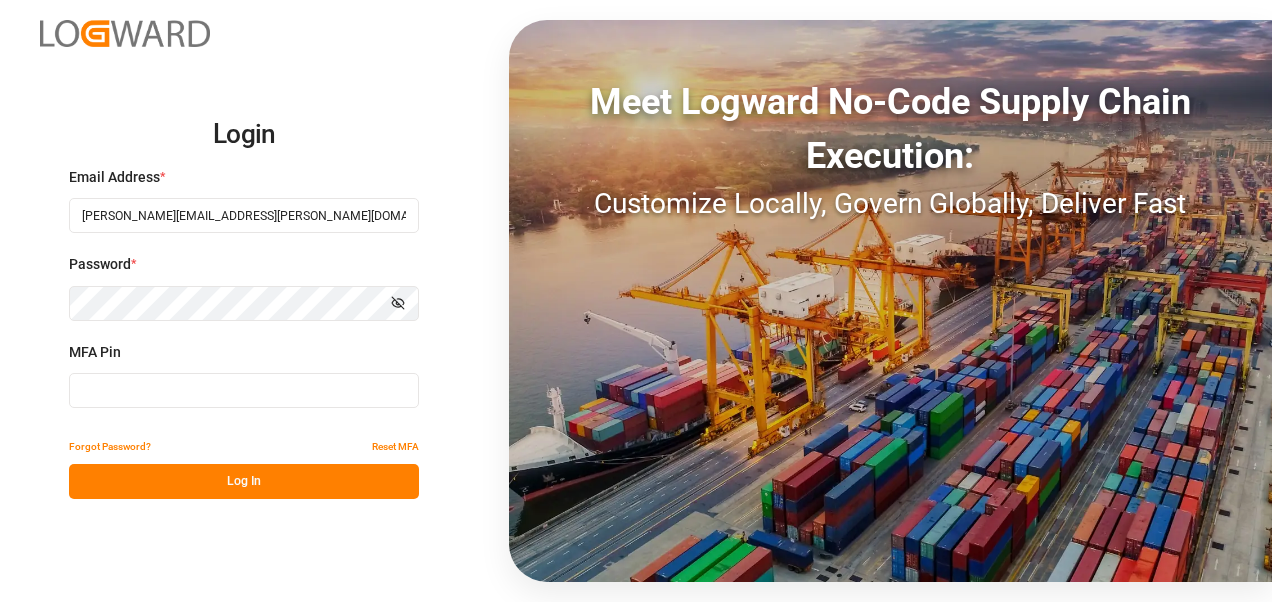 click at bounding box center (244, 390) 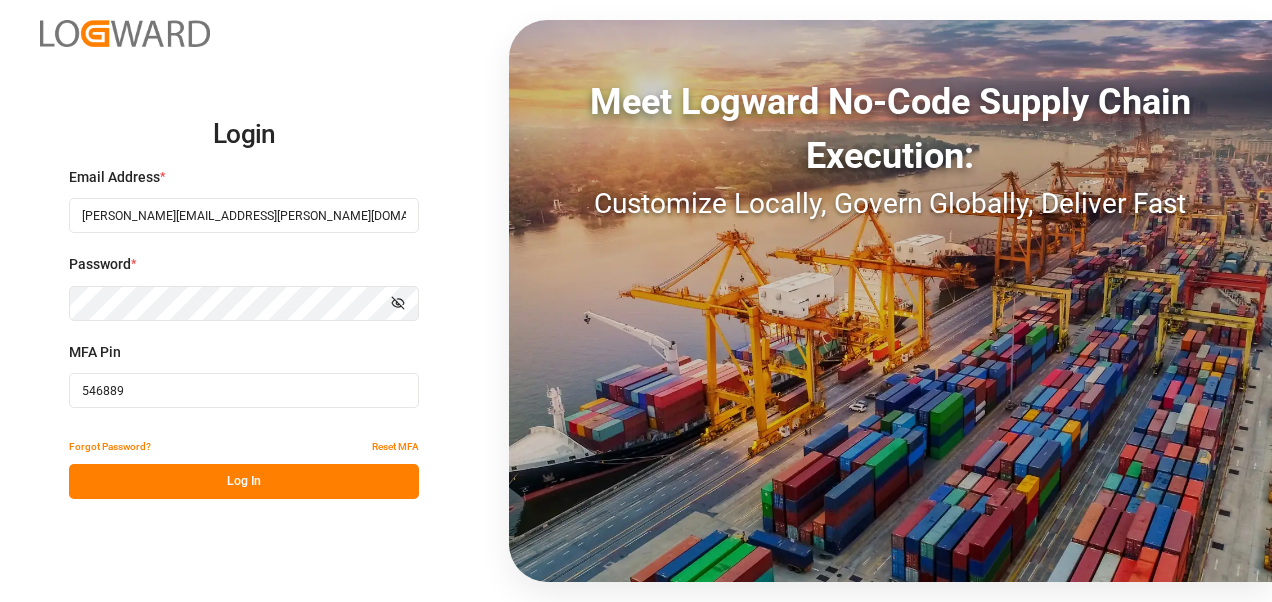type on "546889" 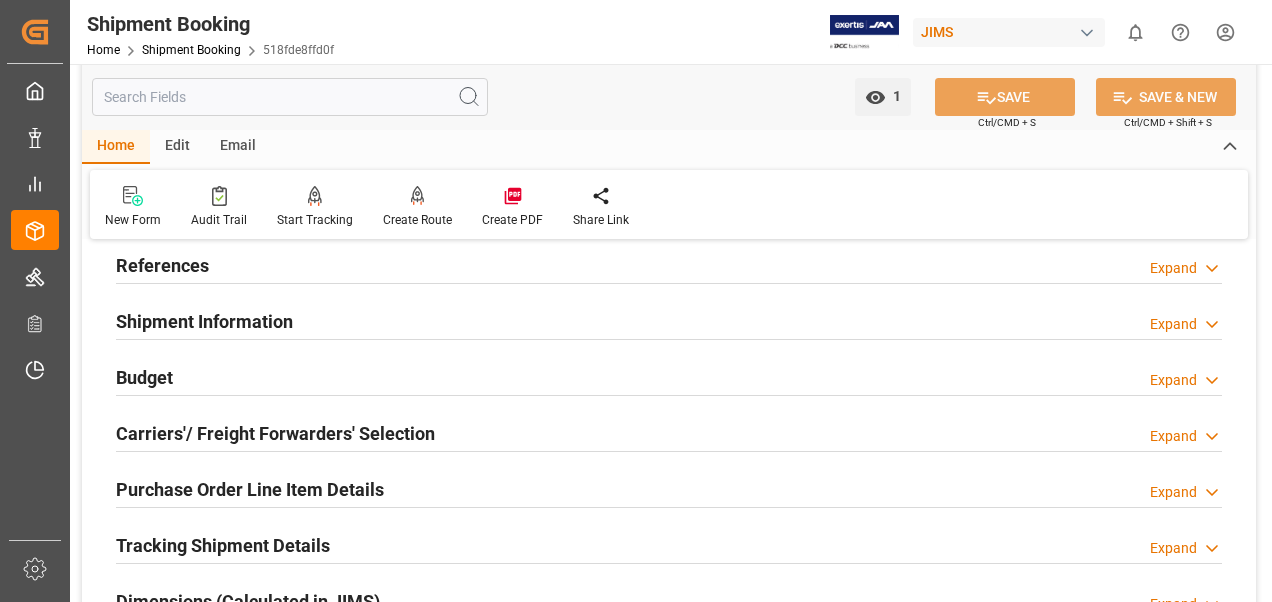 scroll, scrollTop: 200, scrollLeft: 0, axis: vertical 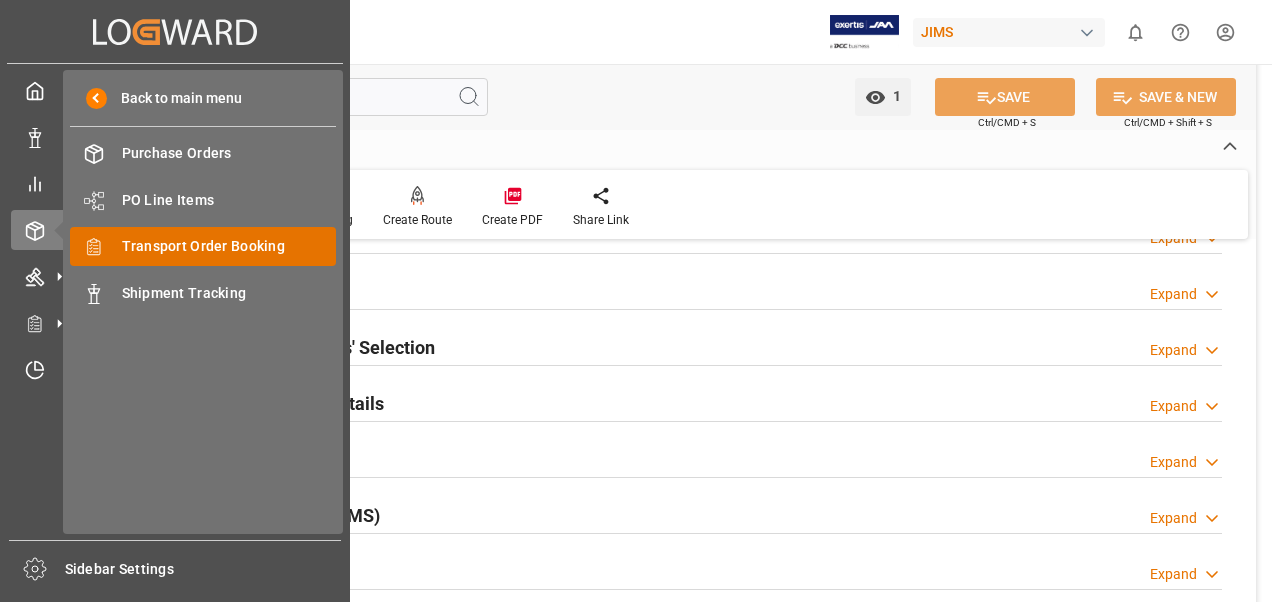 click on "Transport Order Booking" at bounding box center (229, 246) 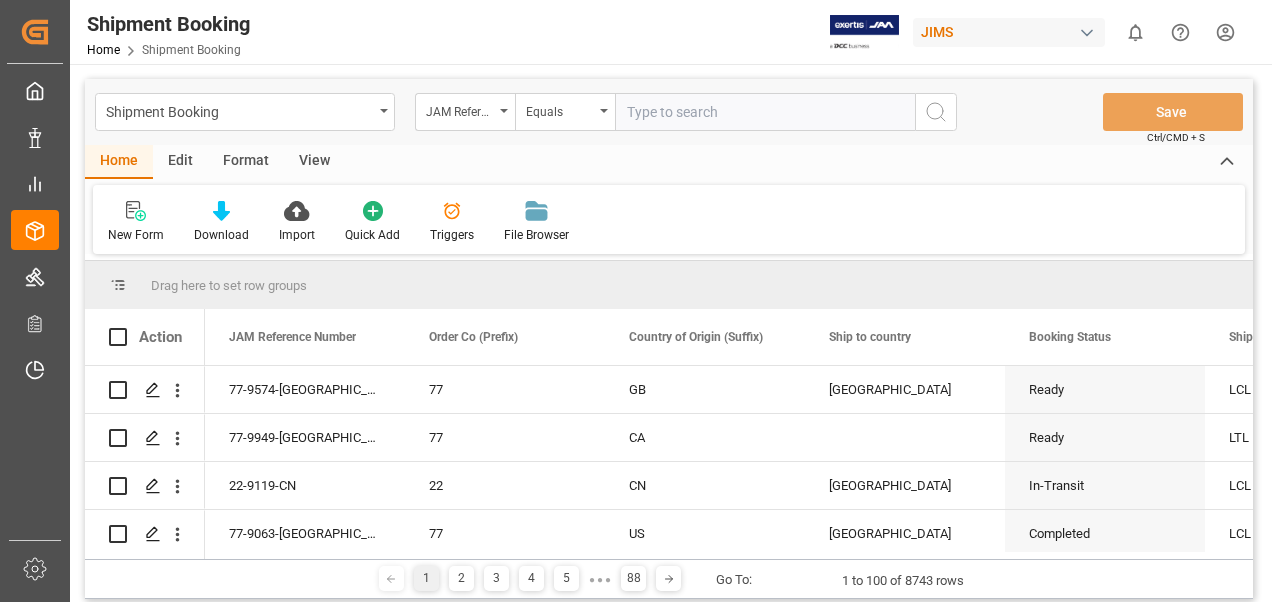 click at bounding box center (765, 112) 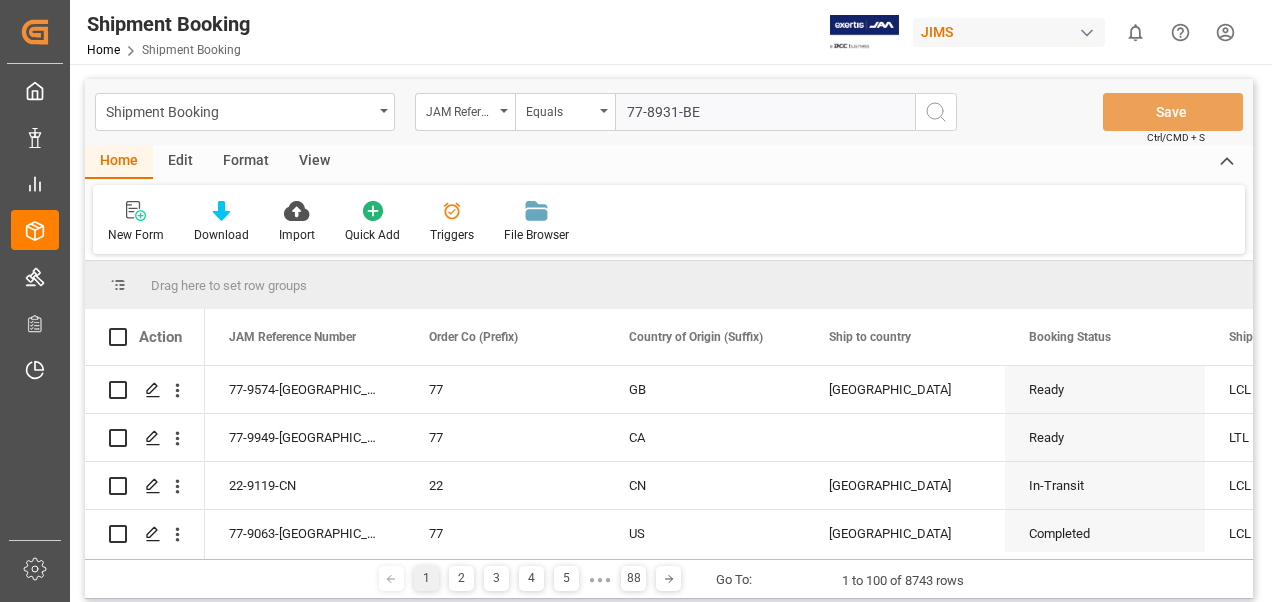 type on "77-8931-BE" 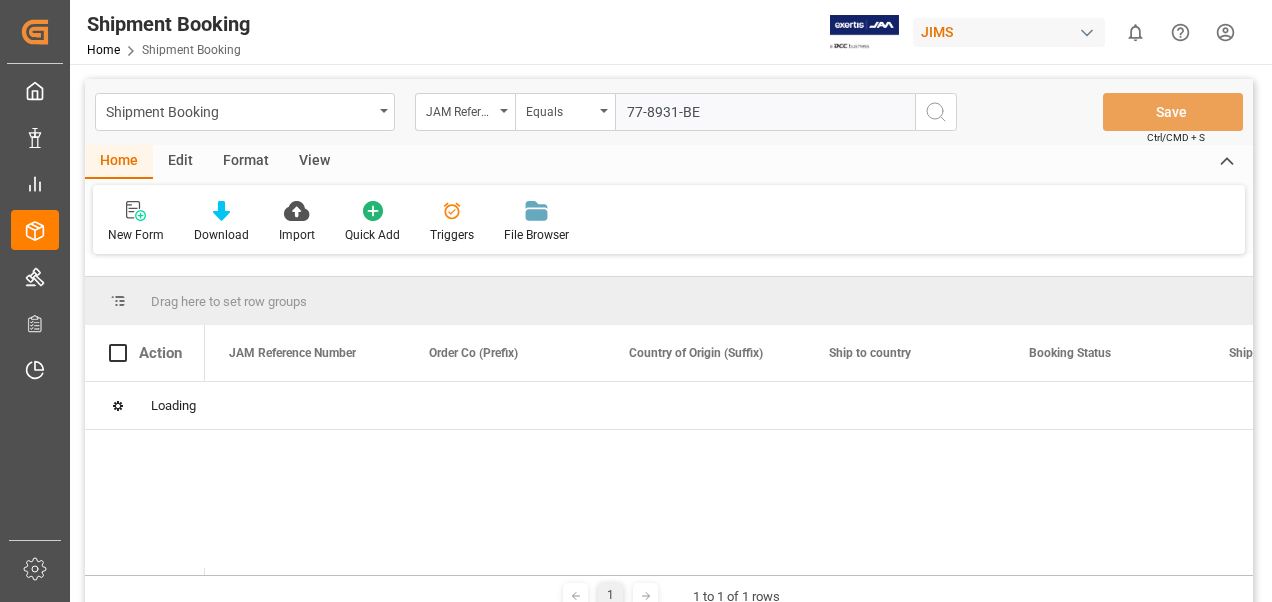 type 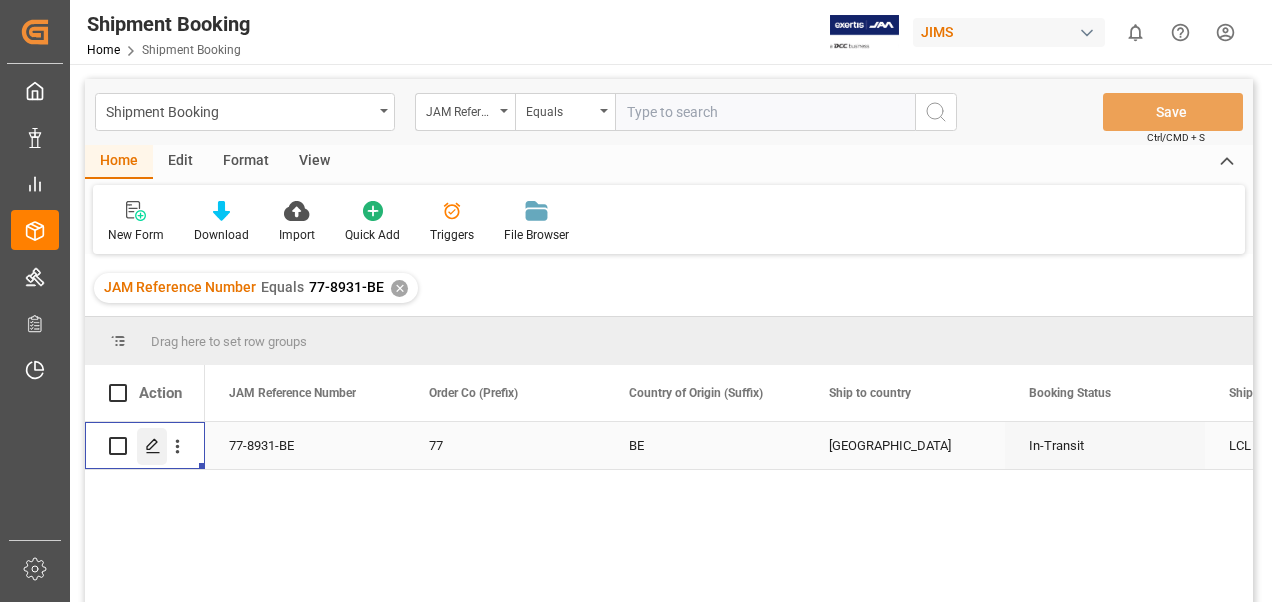 click 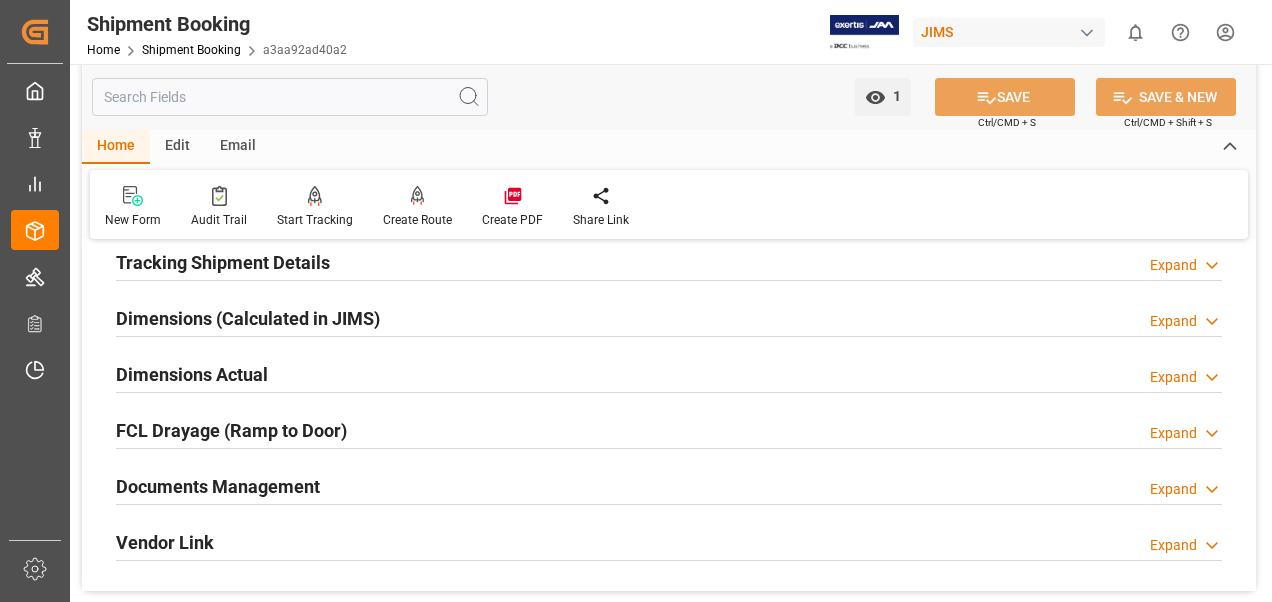 scroll, scrollTop: 400, scrollLeft: 0, axis: vertical 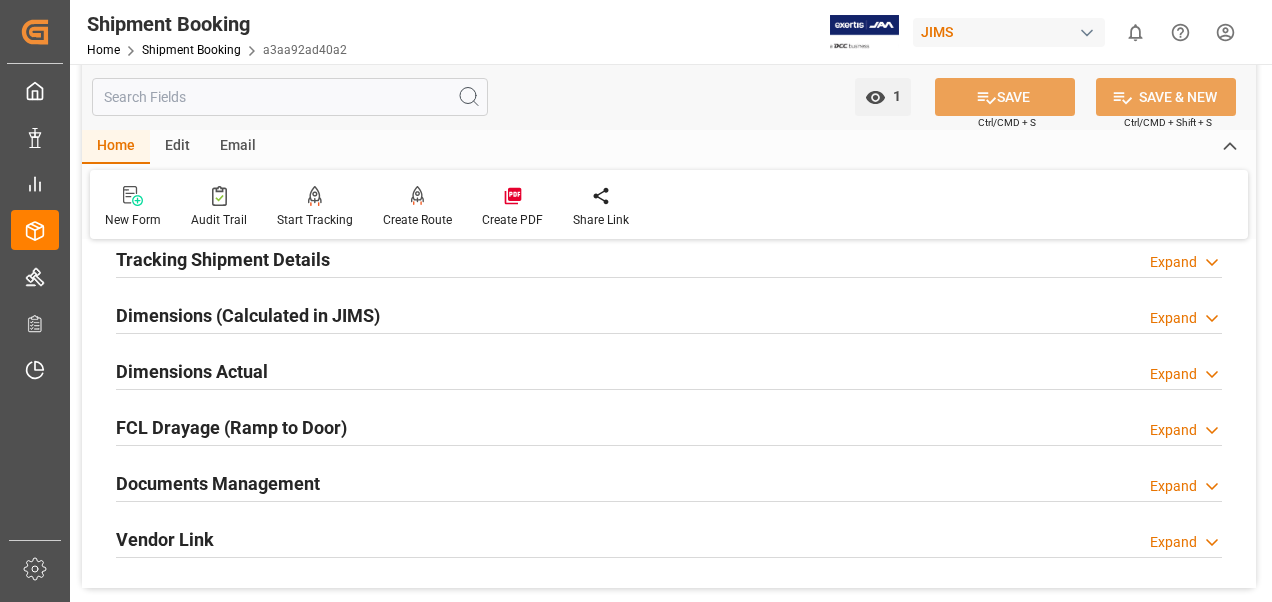 drag, startPoint x: 219, startPoint y: 479, endPoint x: 439, endPoint y: 464, distance: 220.51077 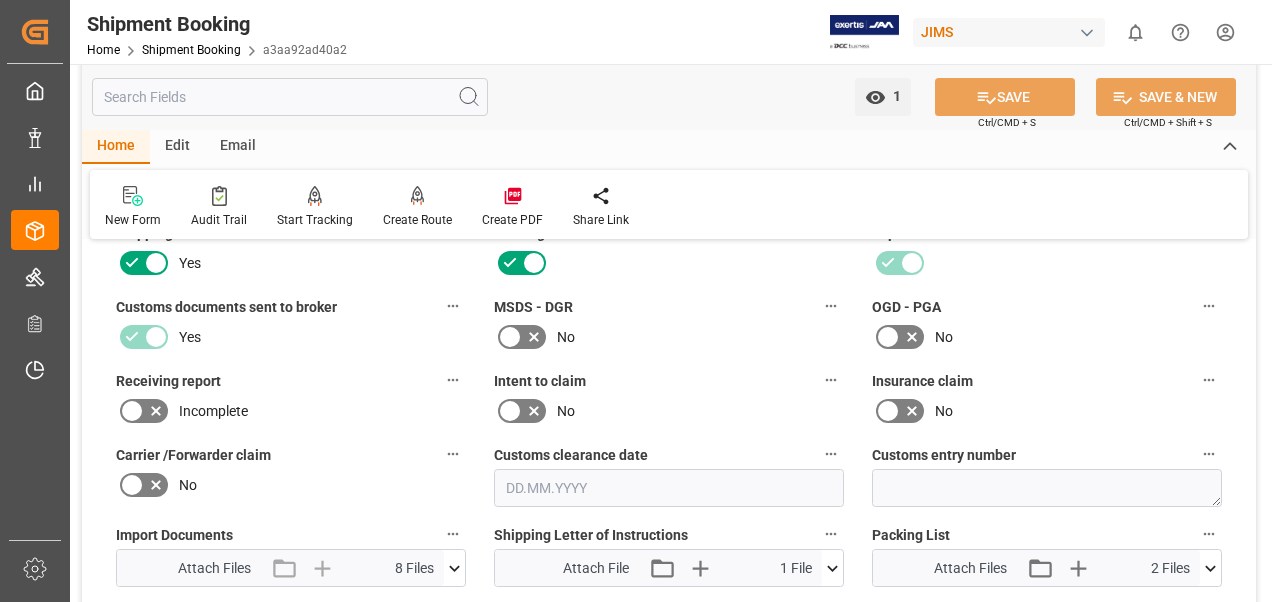 scroll, scrollTop: 900, scrollLeft: 0, axis: vertical 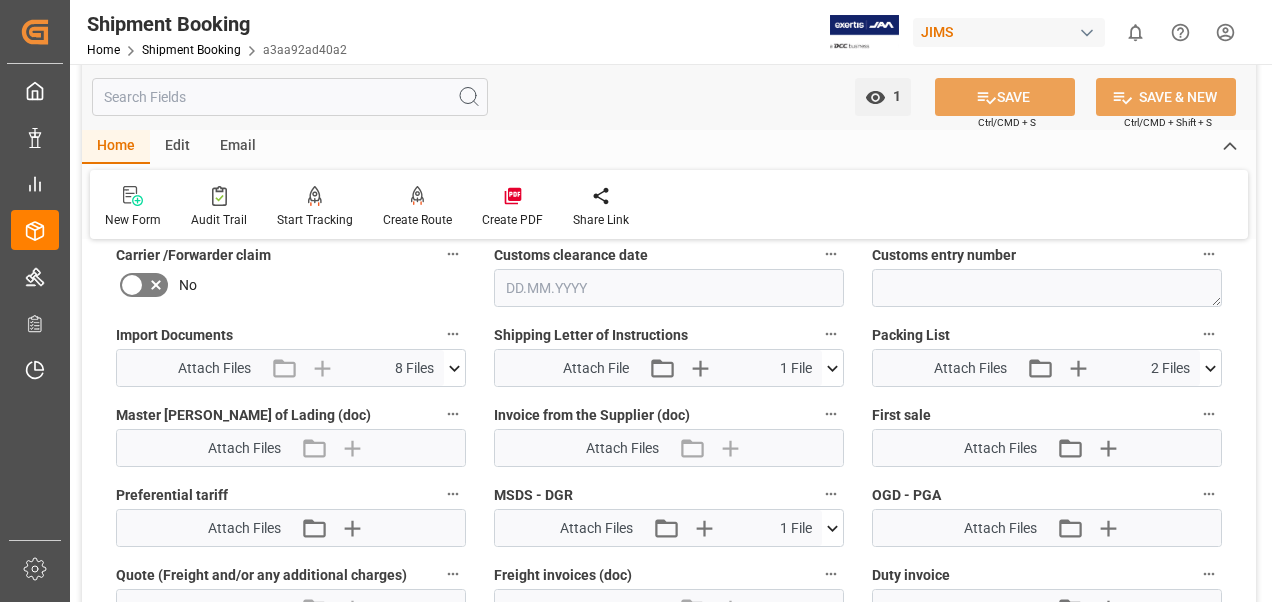 click 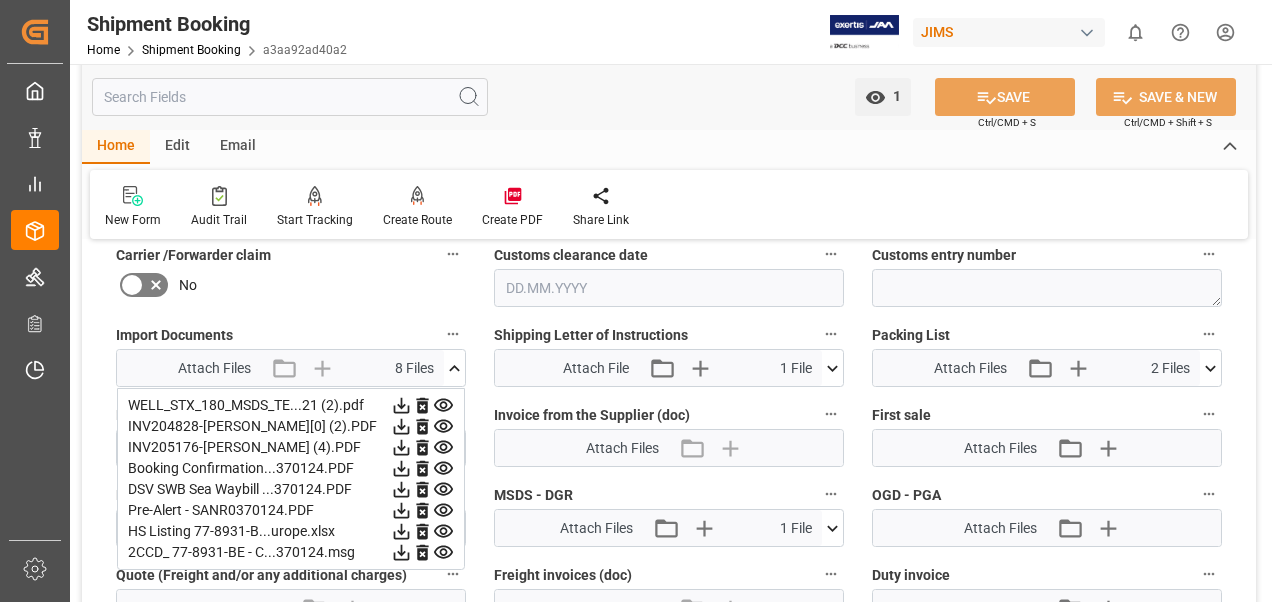 click 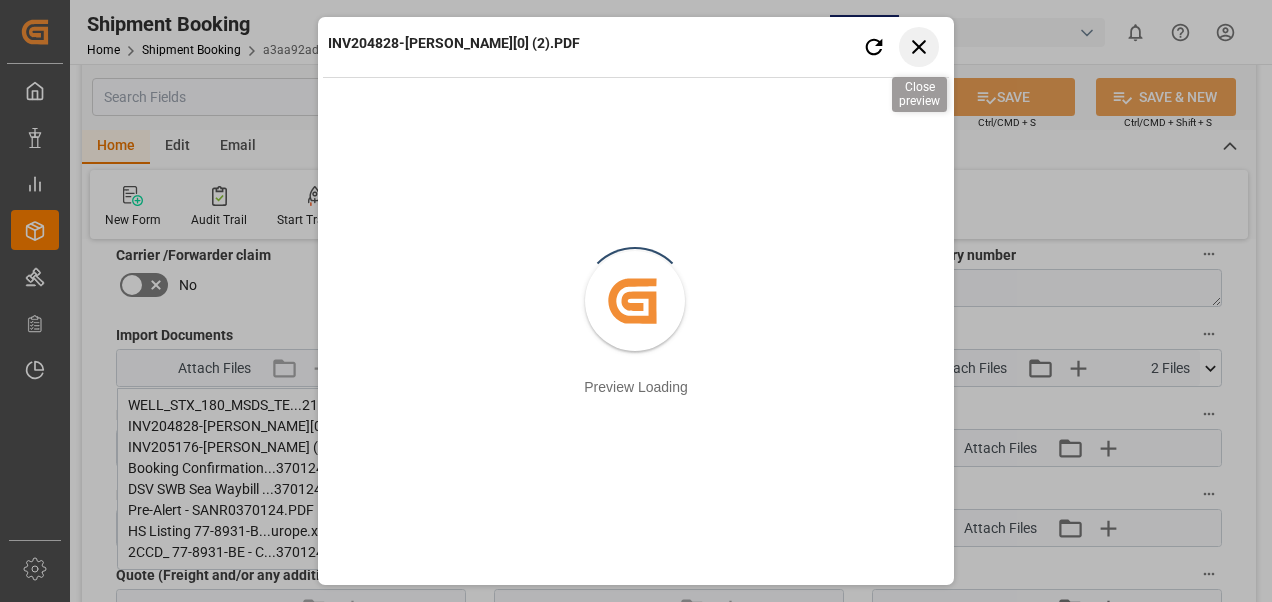 click 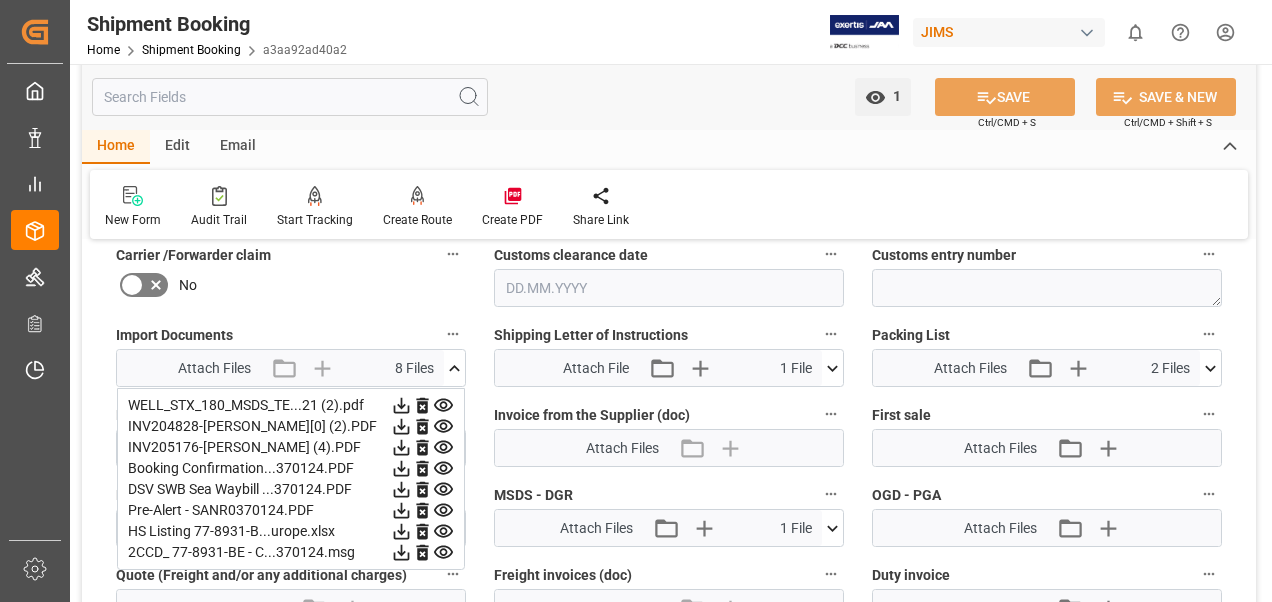 click 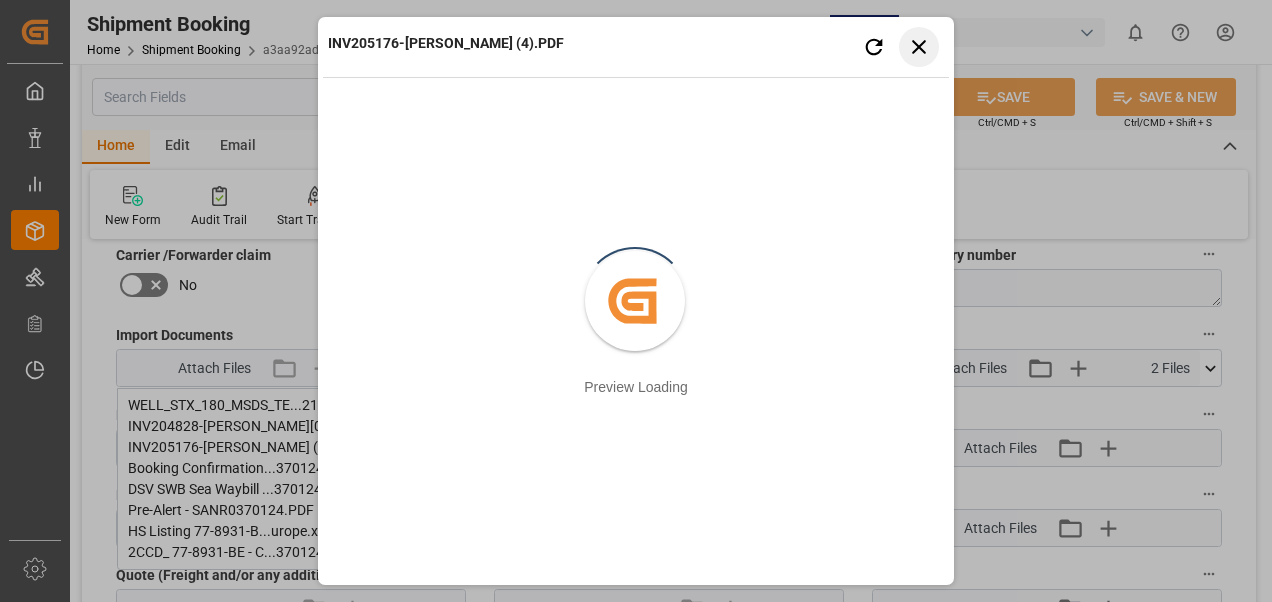 click 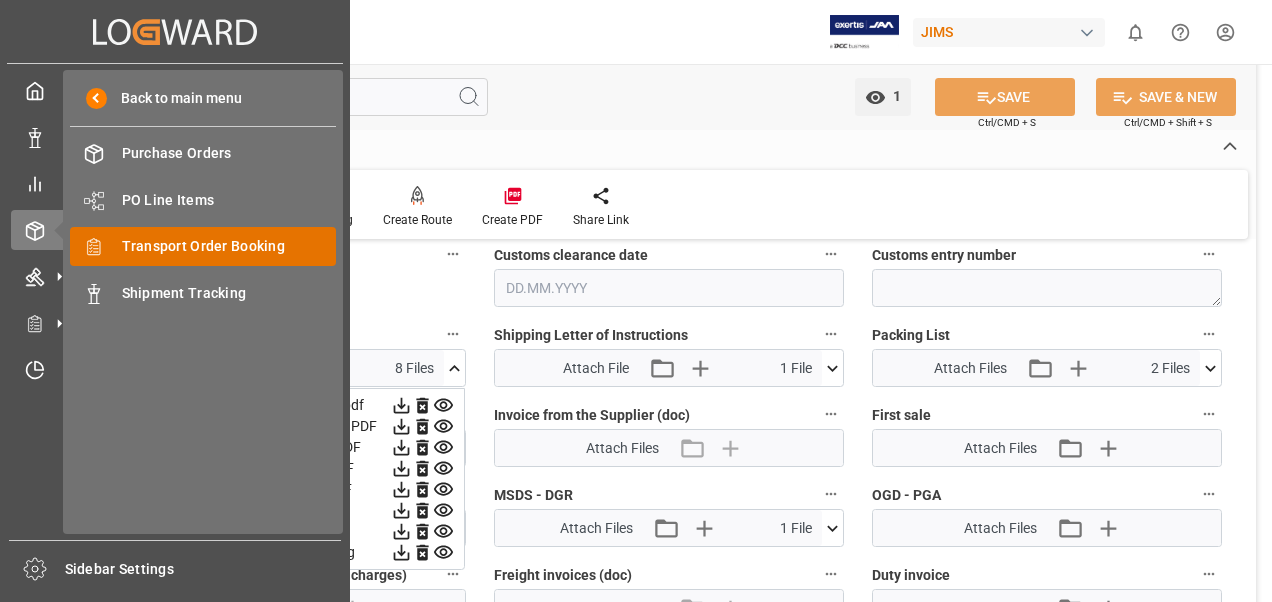 click on "Transport Order Booking" at bounding box center [229, 246] 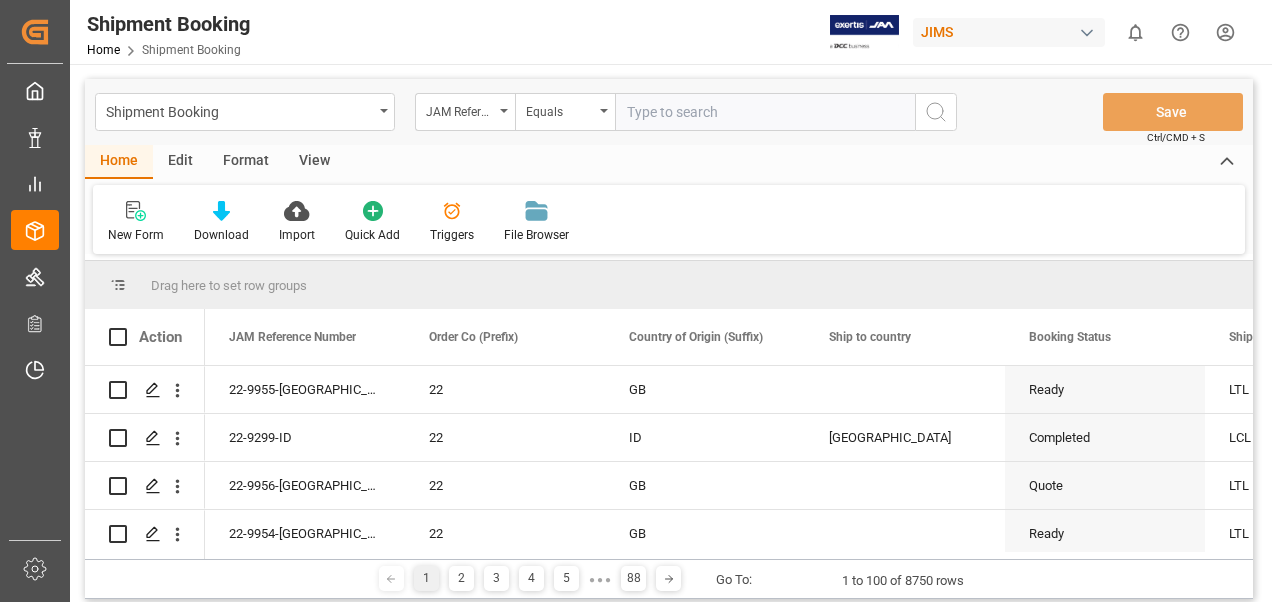 click at bounding box center (765, 112) 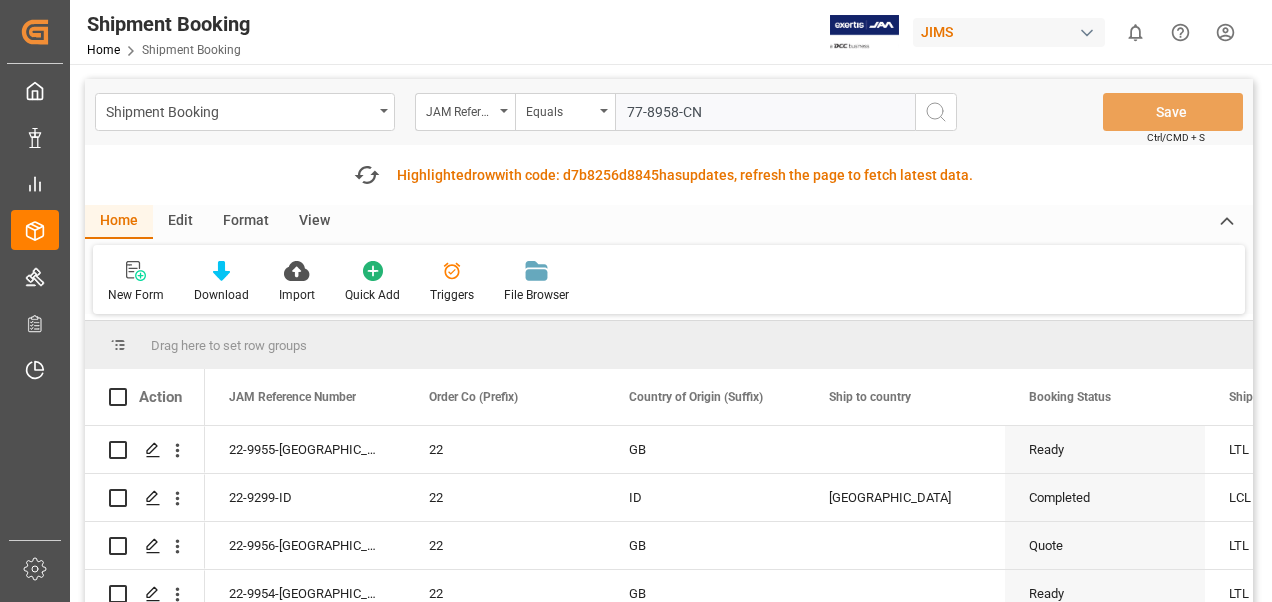 type on "77-8958-CN" 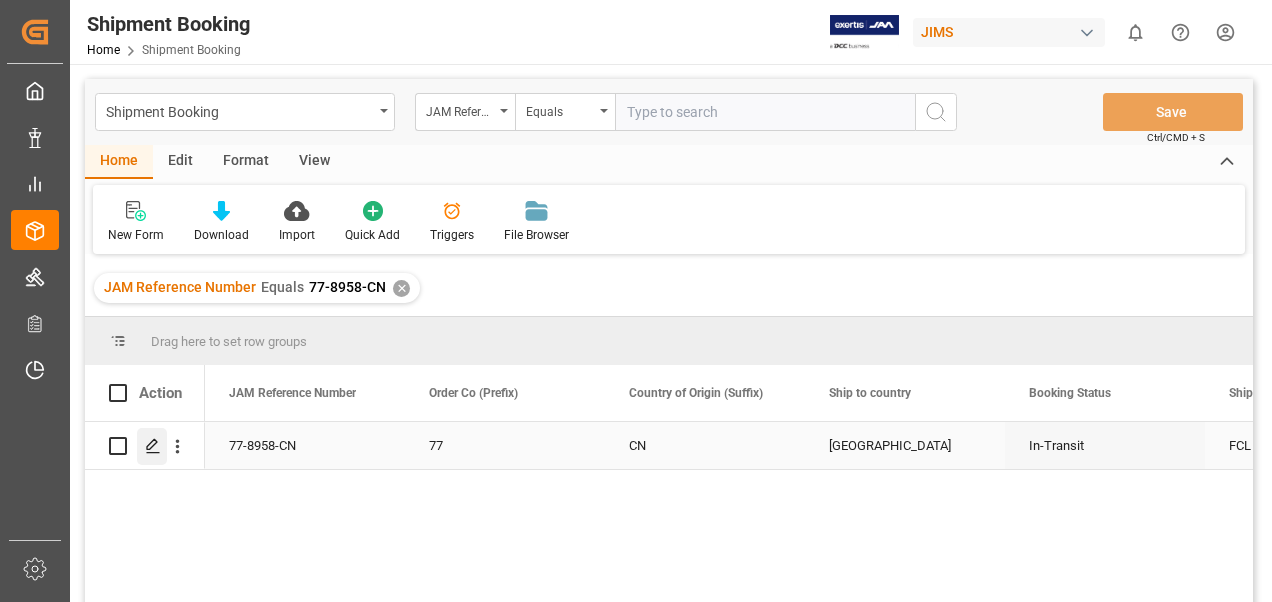 click 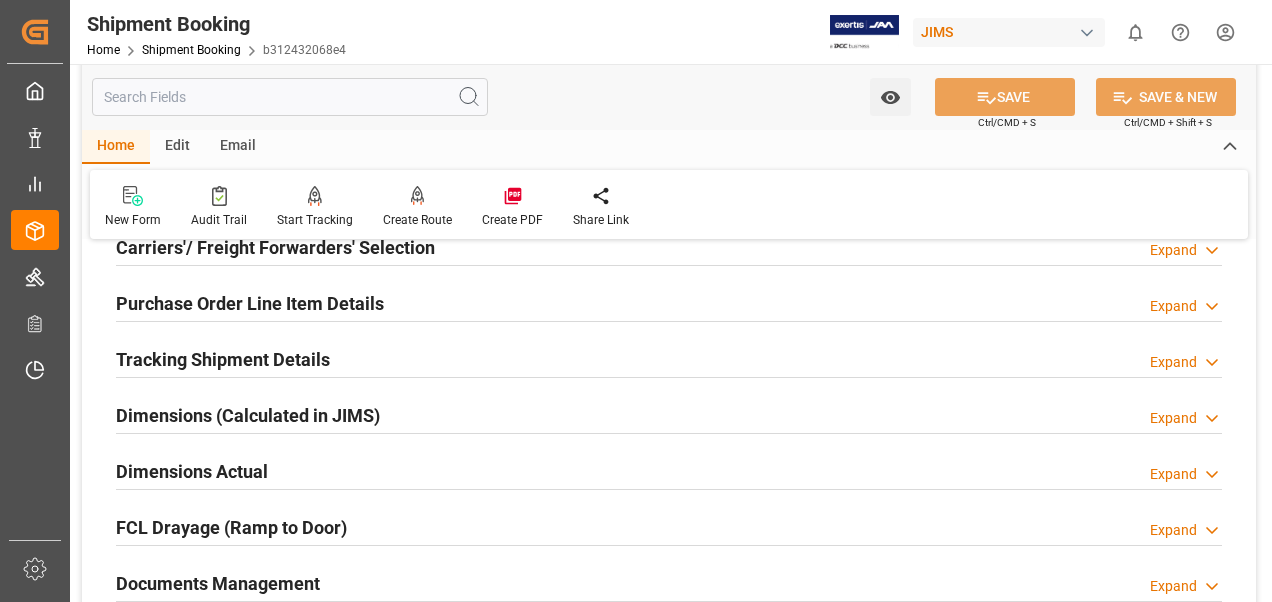 scroll, scrollTop: 400, scrollLeft: 0, axis: vertical 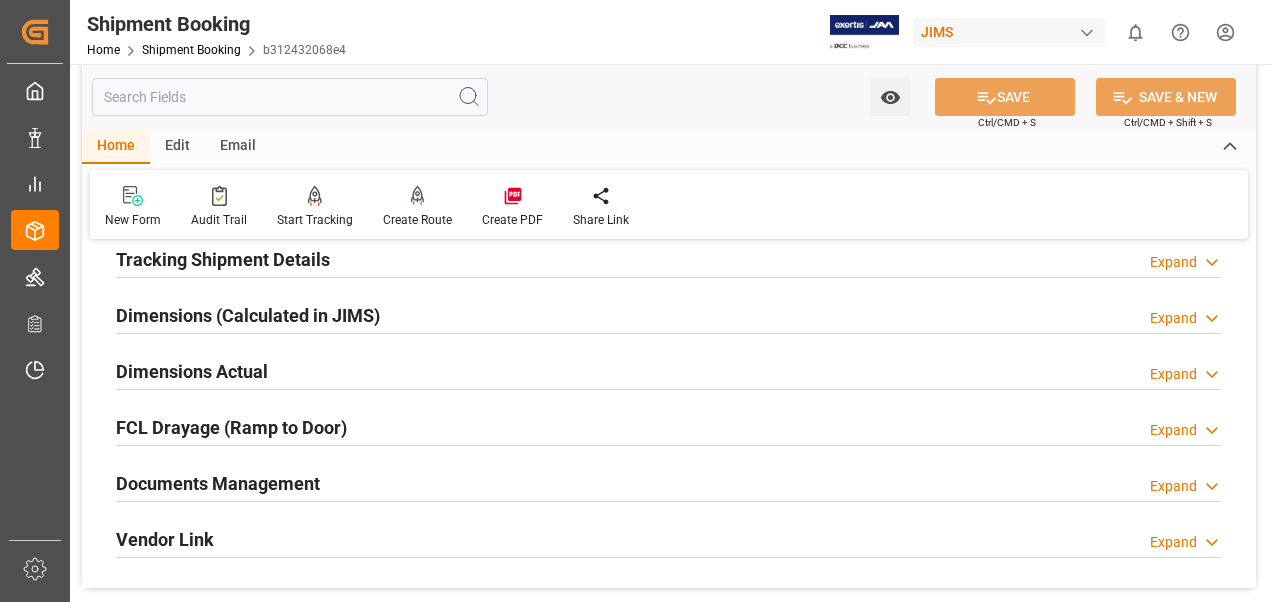 click on "Documents Management" at bounding box center (218, 483) 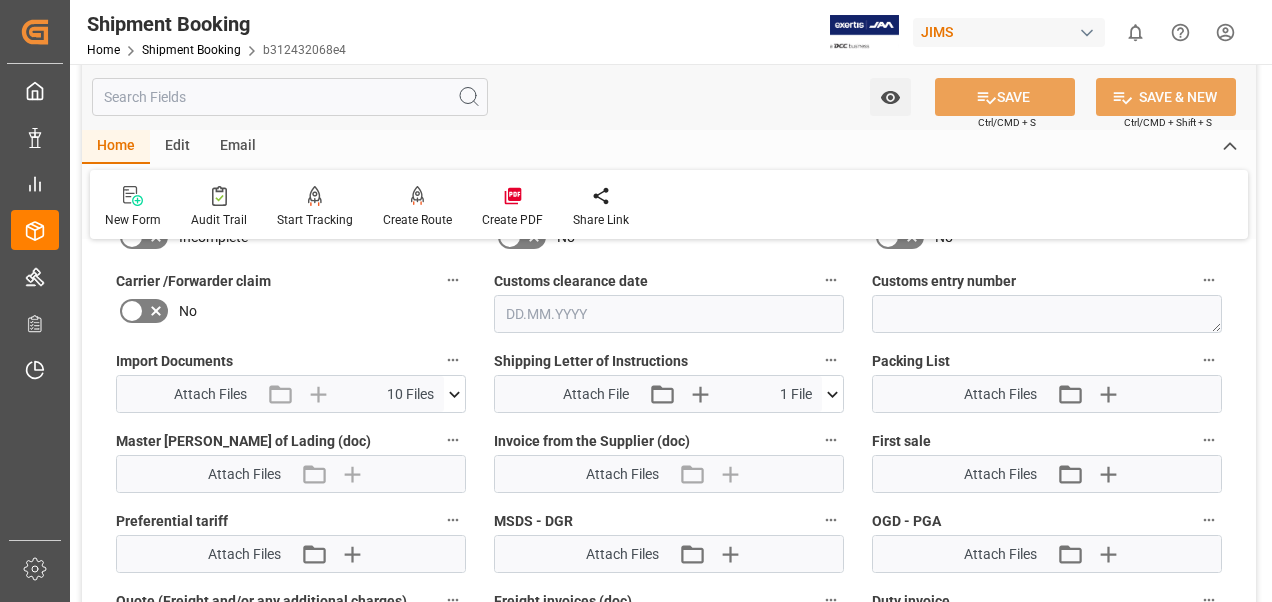 scroll, scrollTop: 900, scrollLeft: 0, axis: vertical 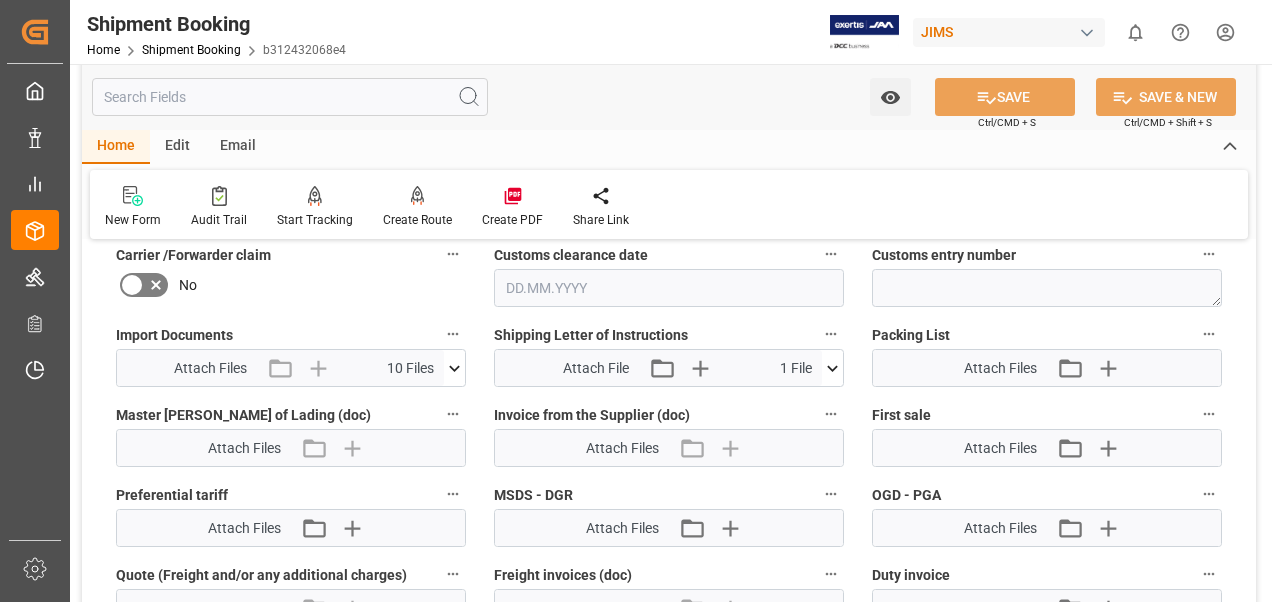 click 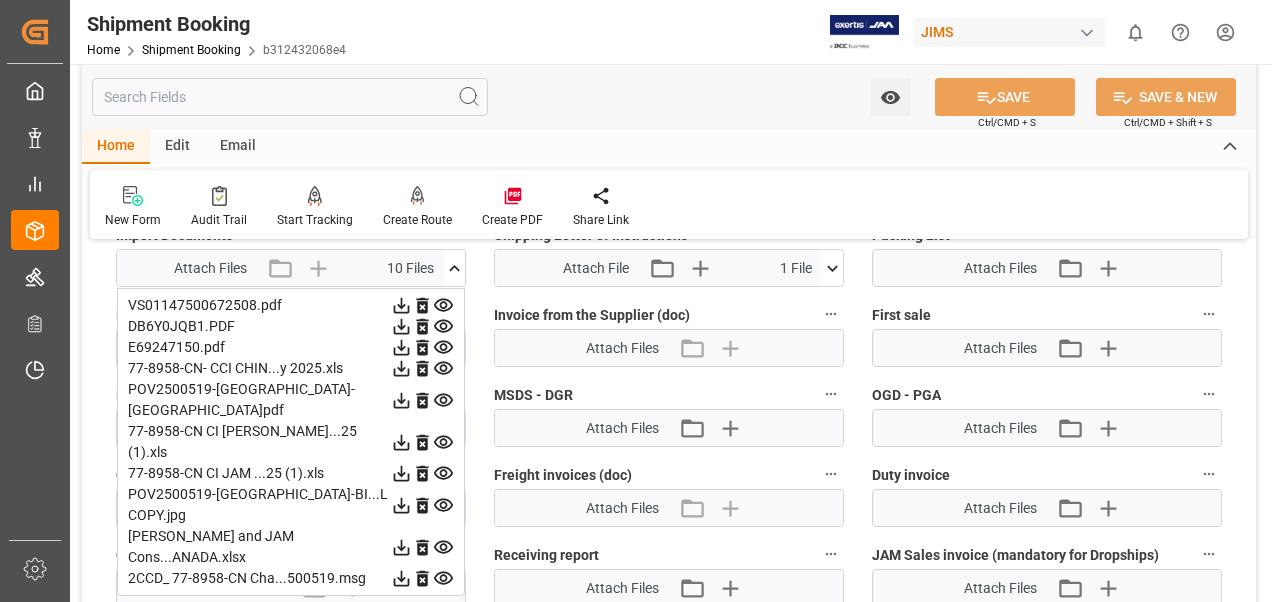 scroll, scrollTop: 900, scrollLeft: 0, axis: vertical 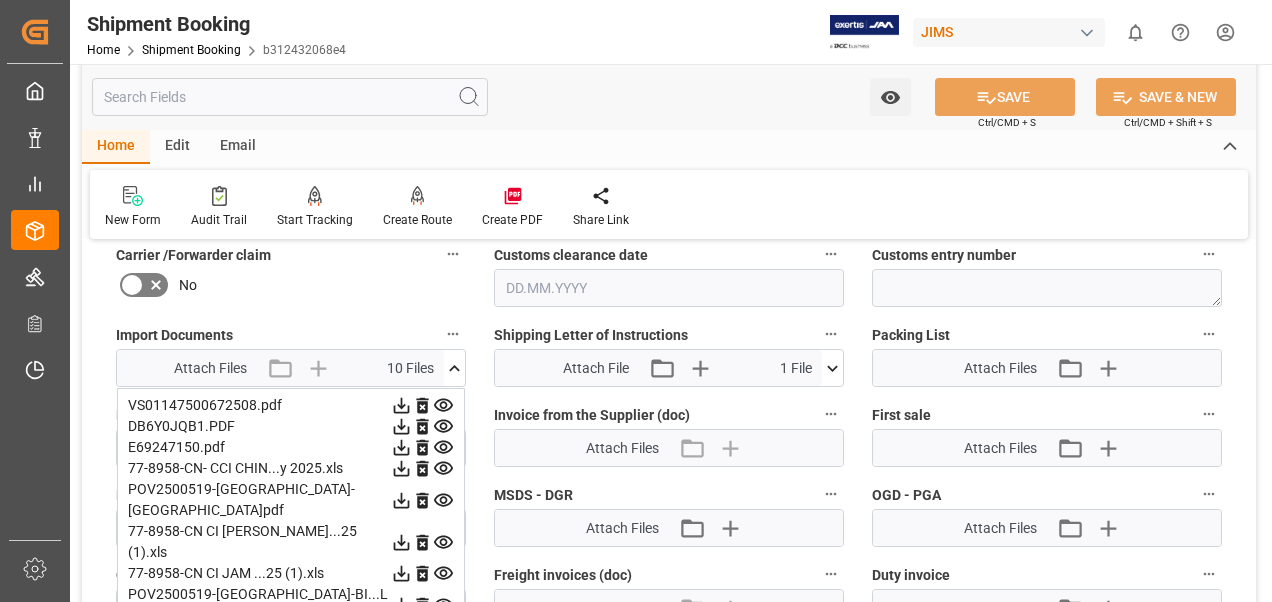 click 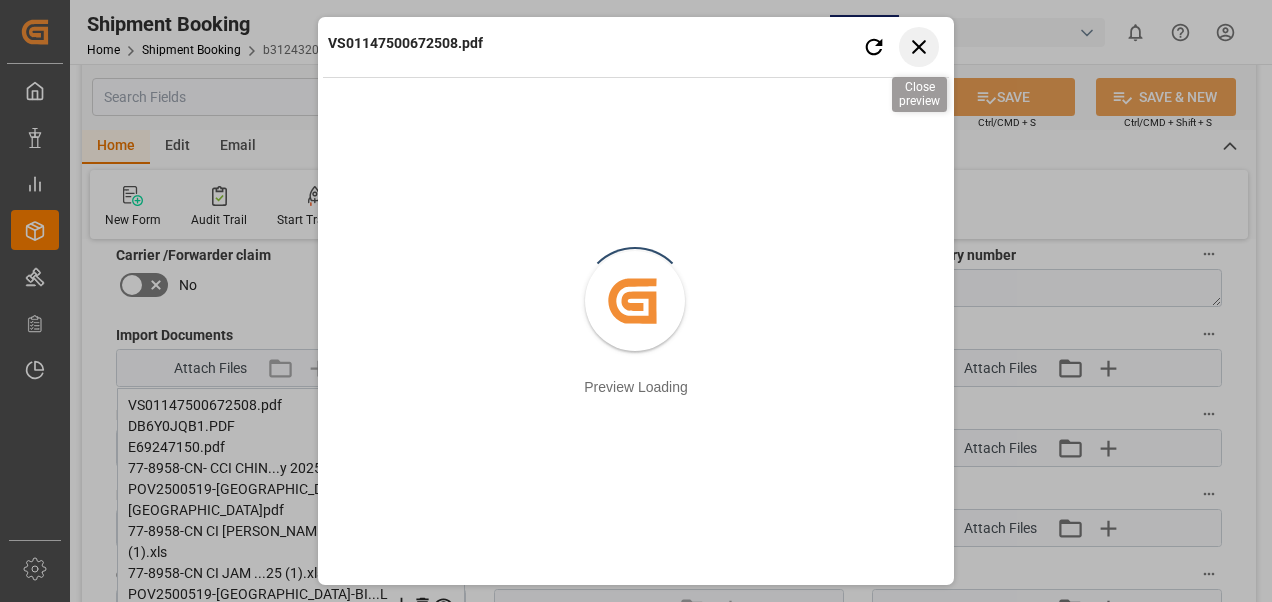 click 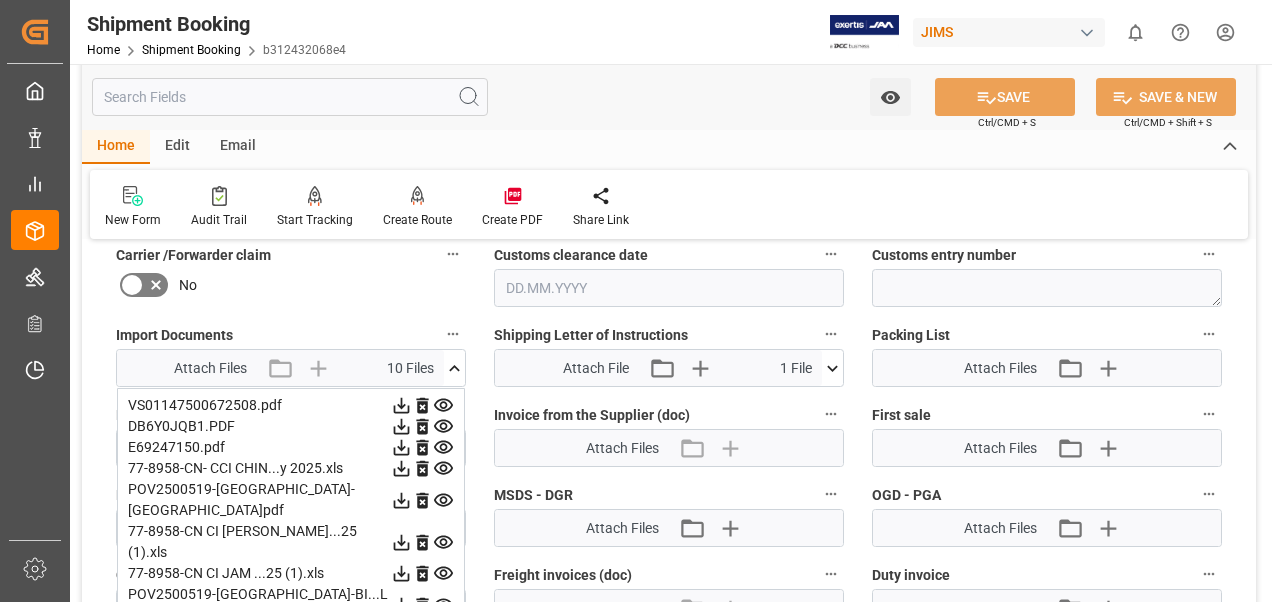 click 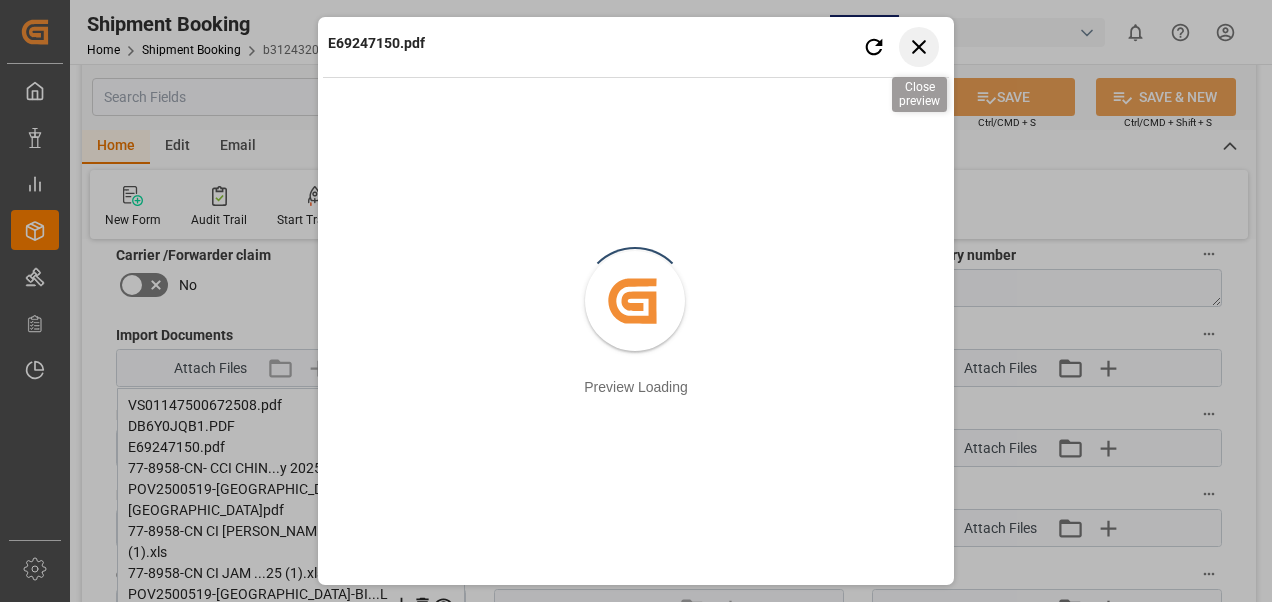 click 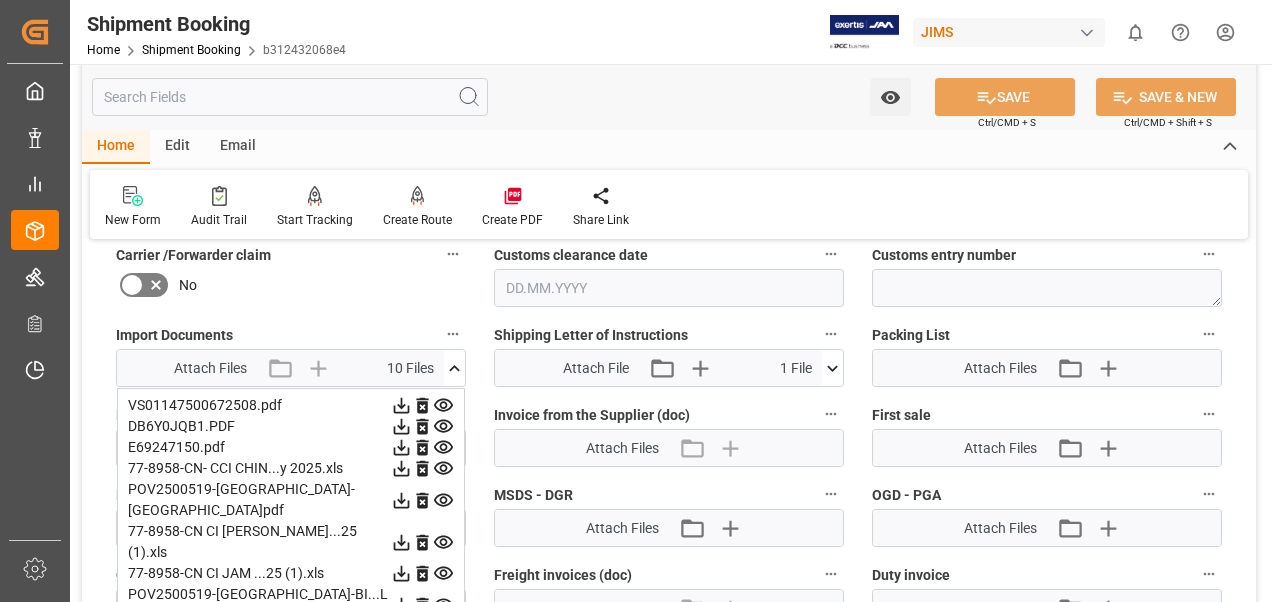 click 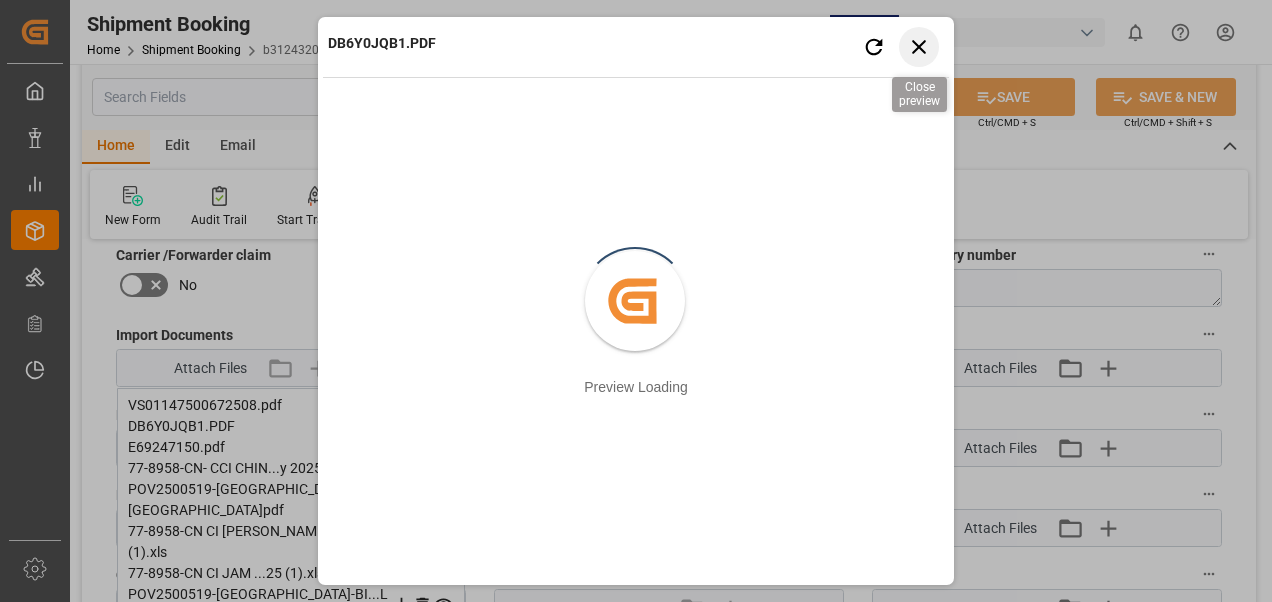 click 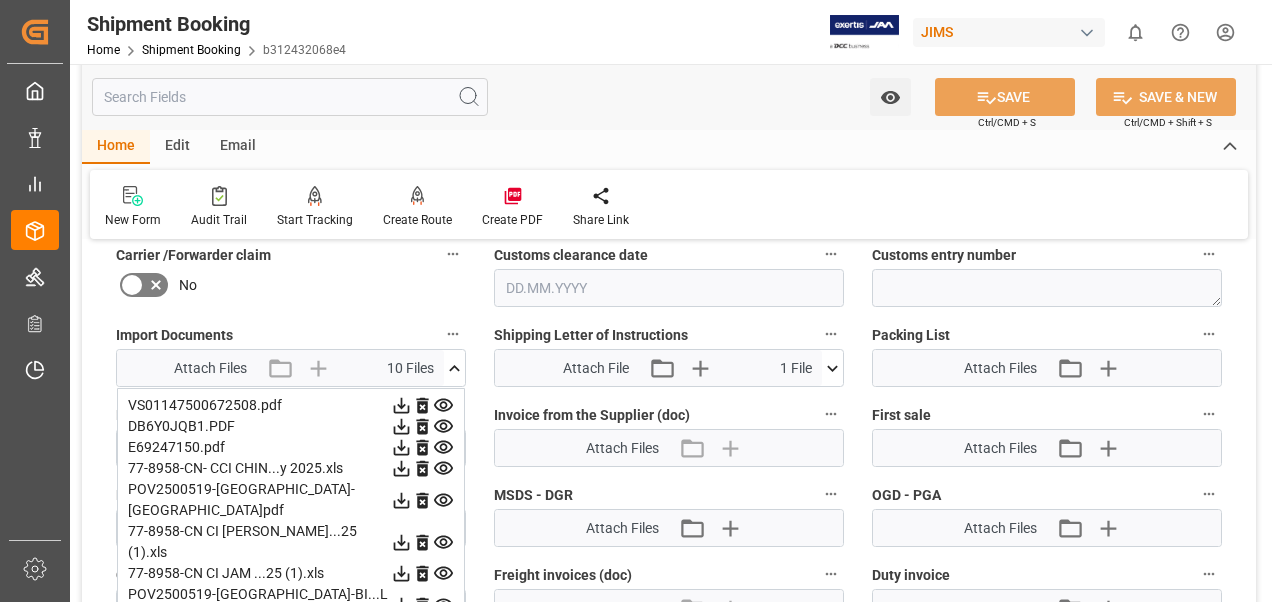 click 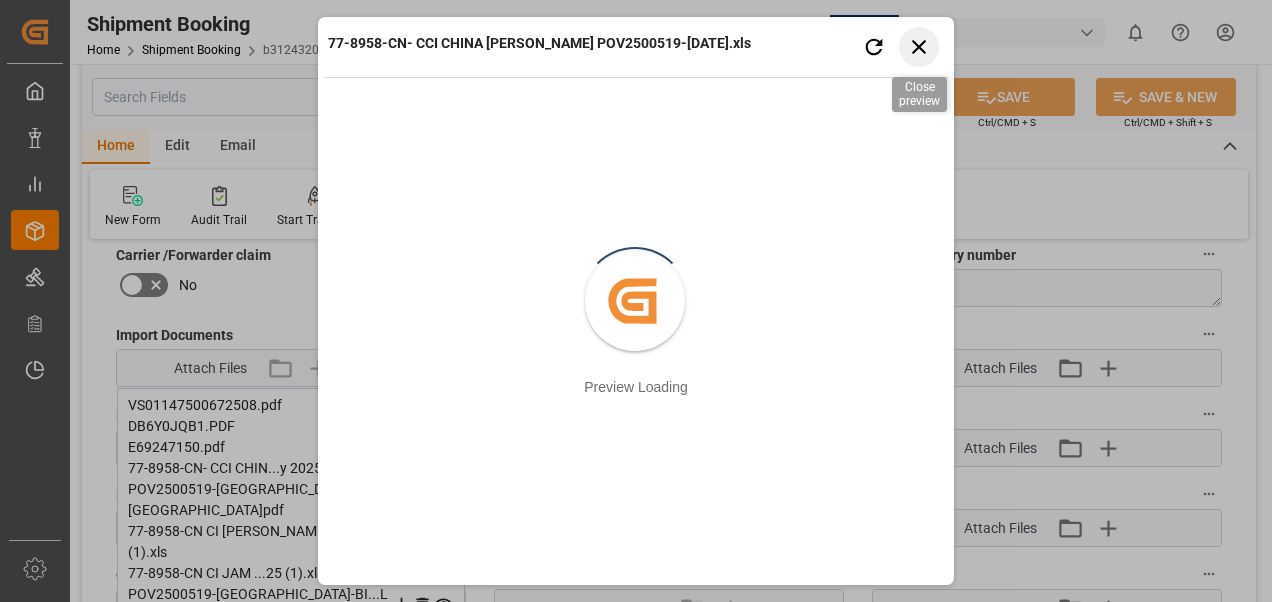 click 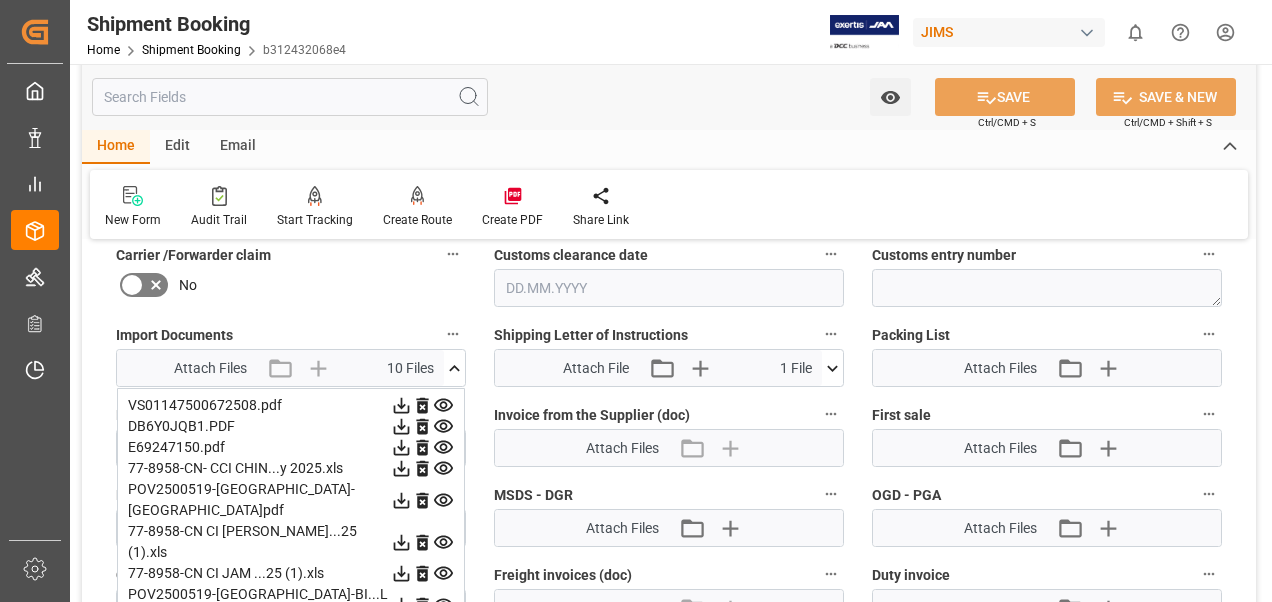 click 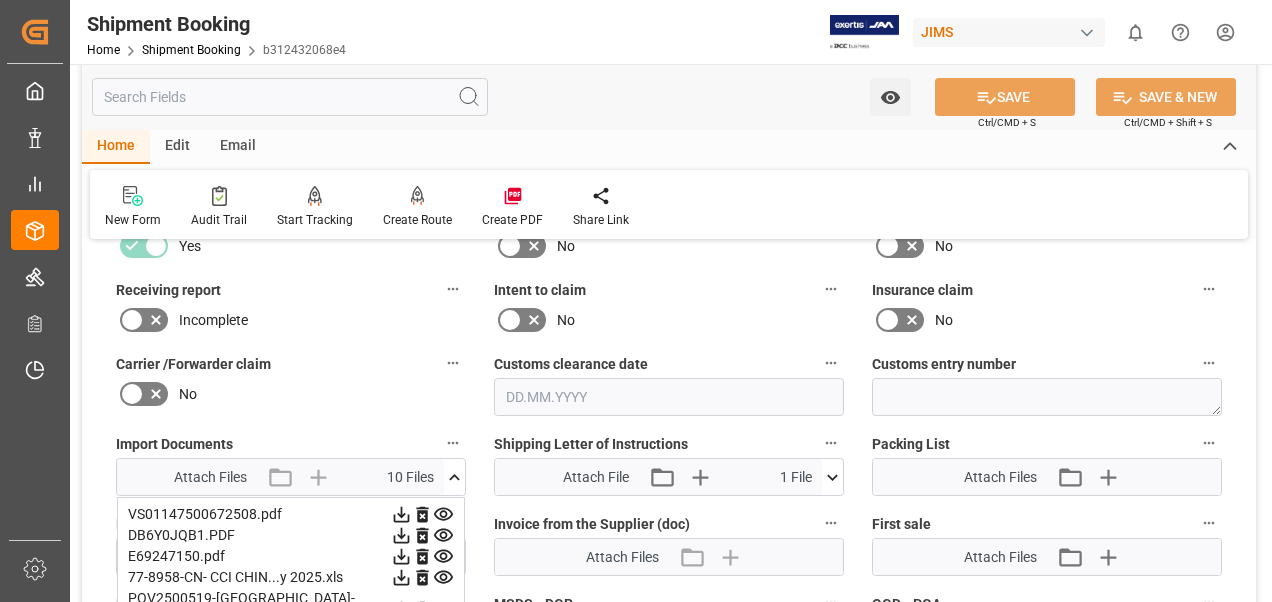 scroll, scrollTop: 700, scrollLeft: 0, axis: vertical 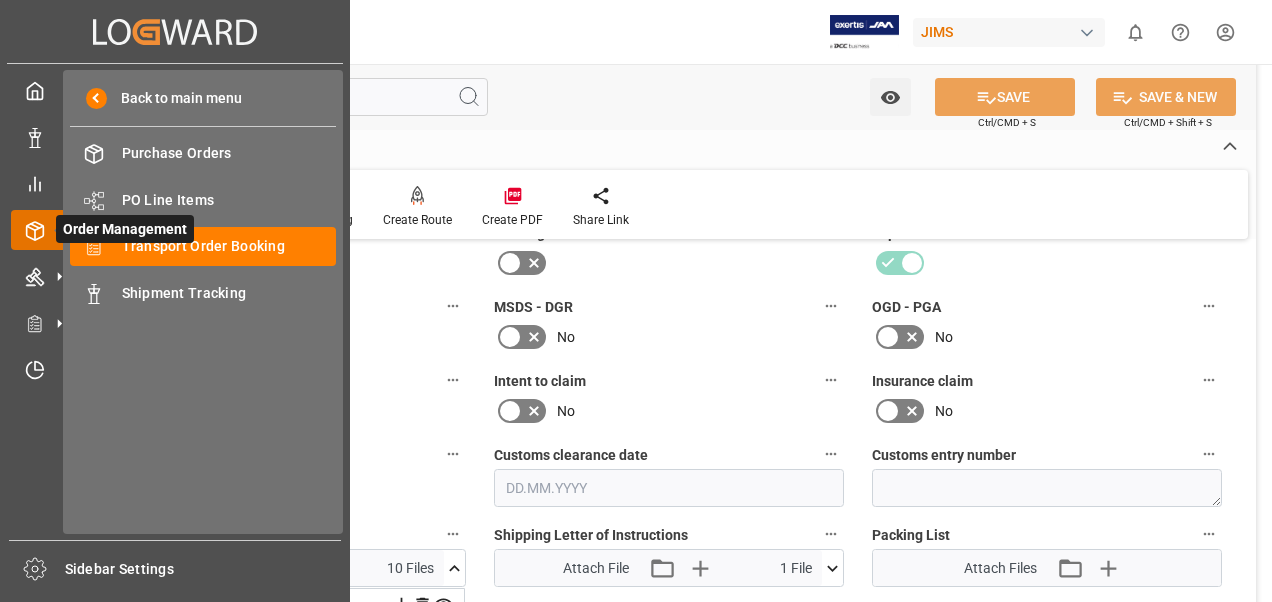 click on "Order Management" at bounding box center (125, 229) 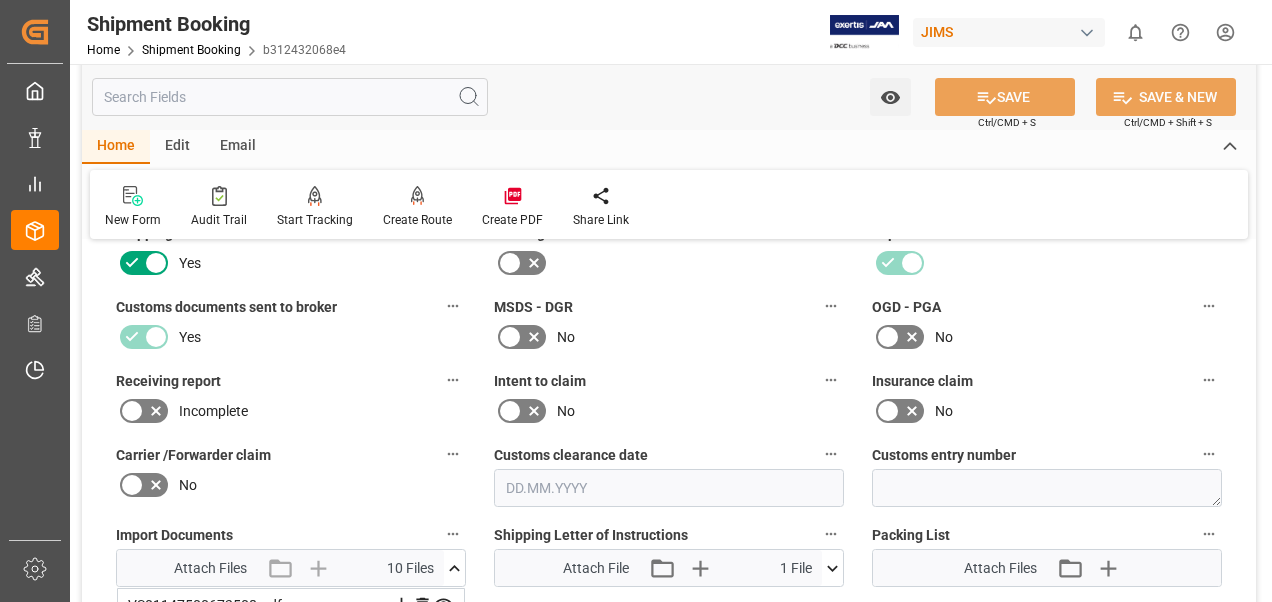 click at bounding box center (290, 97) 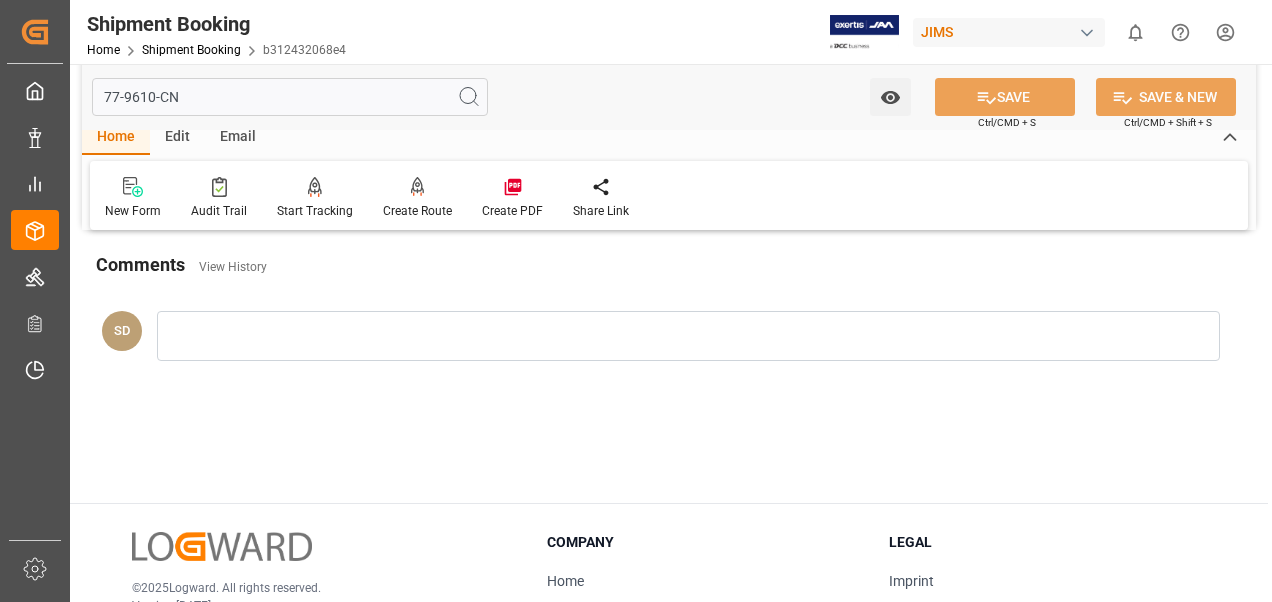 scroll, scrollTop: 0, scrollLeft: 0, axis: both 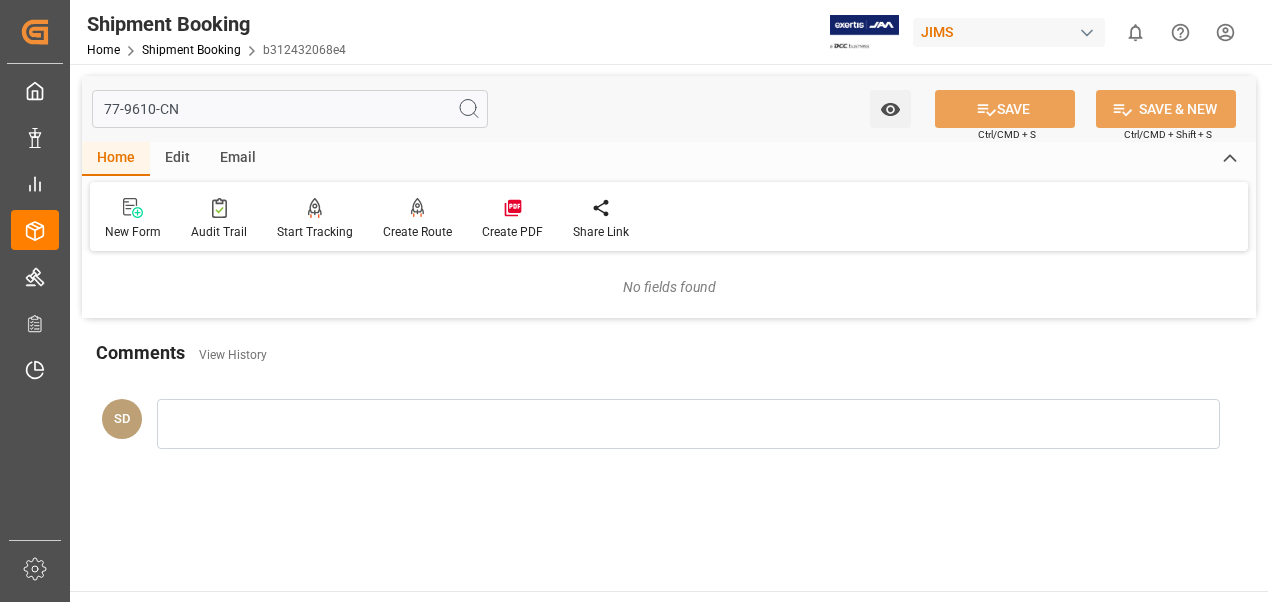 type on "77-9610-CN" 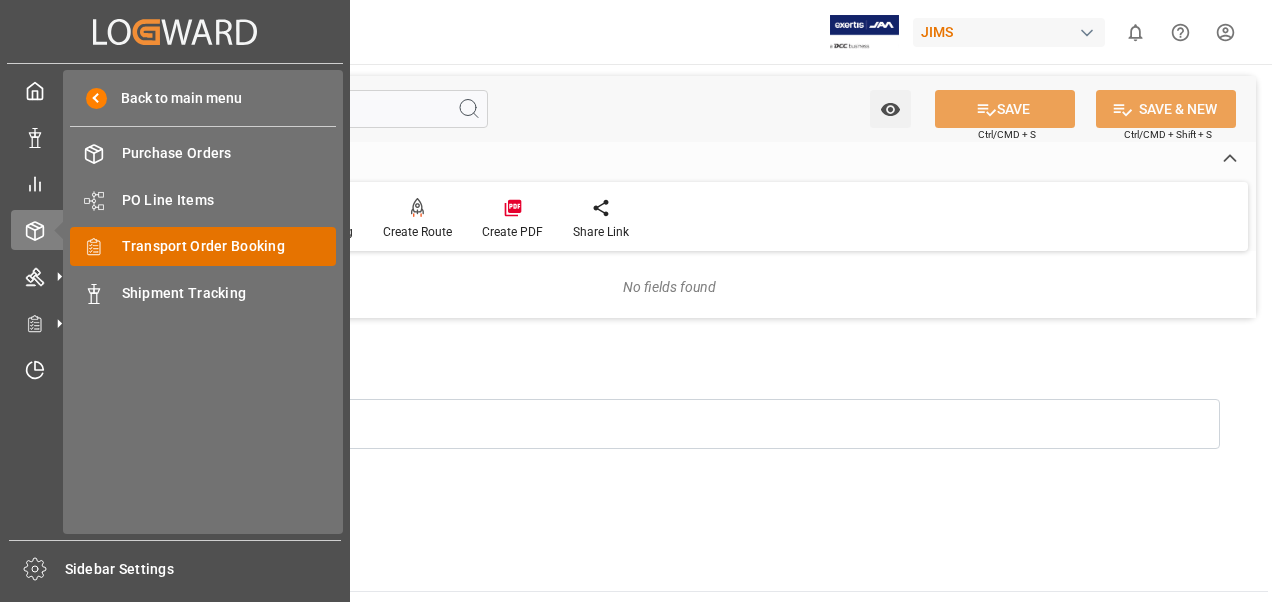 click on "Transport Order Booking" at bounding box center [229, 246] 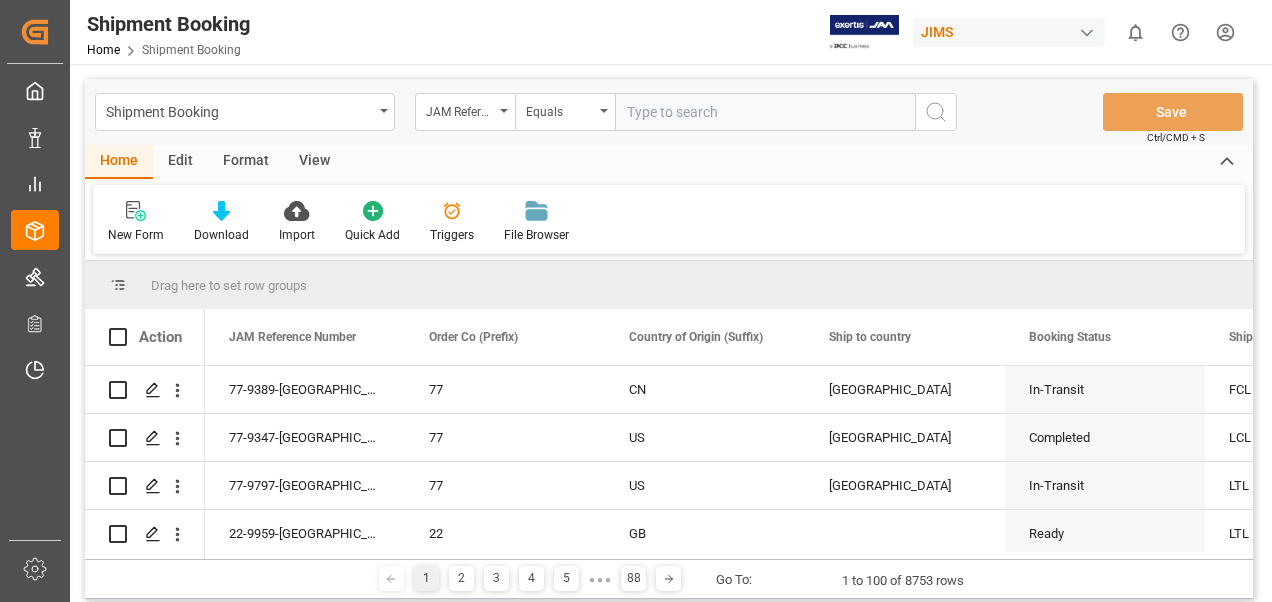 click at bounding box center (765, 112) 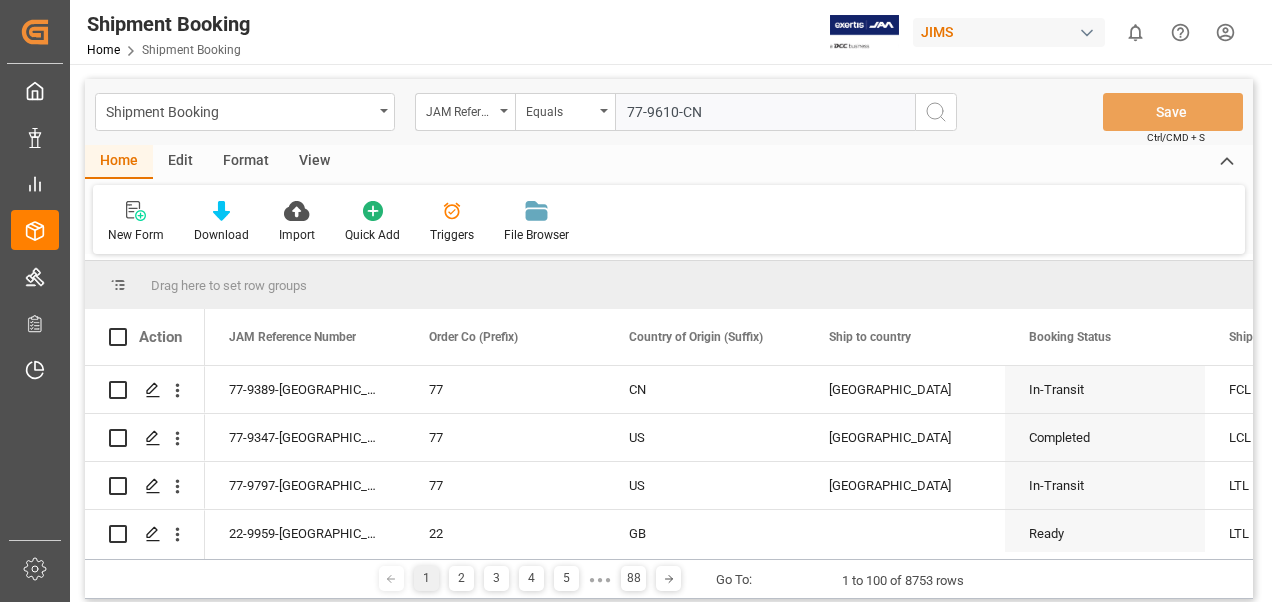 type on "77-9610-CN" 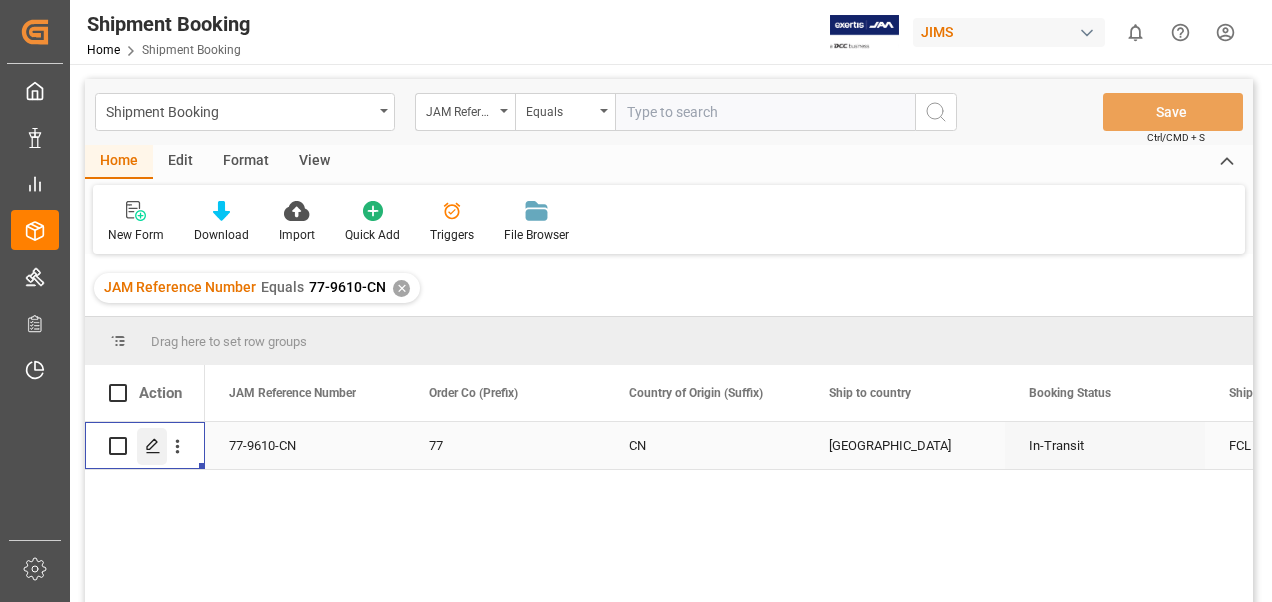 click 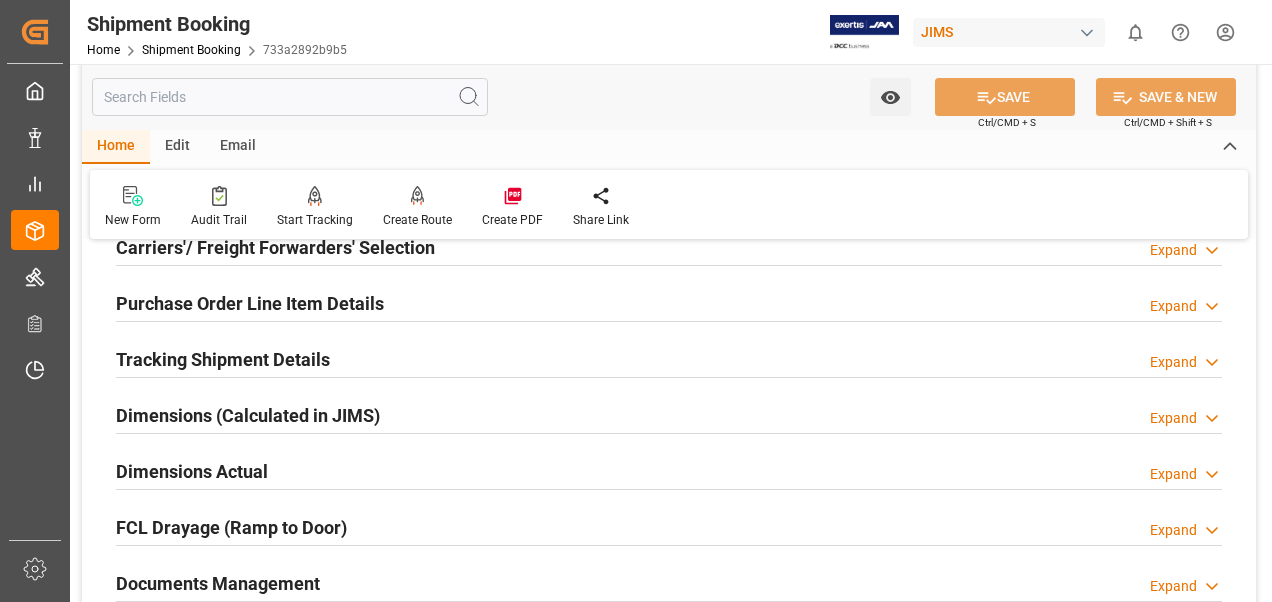 scroll, scrollTop: 400, scrollLeft: 0, axis: vertical 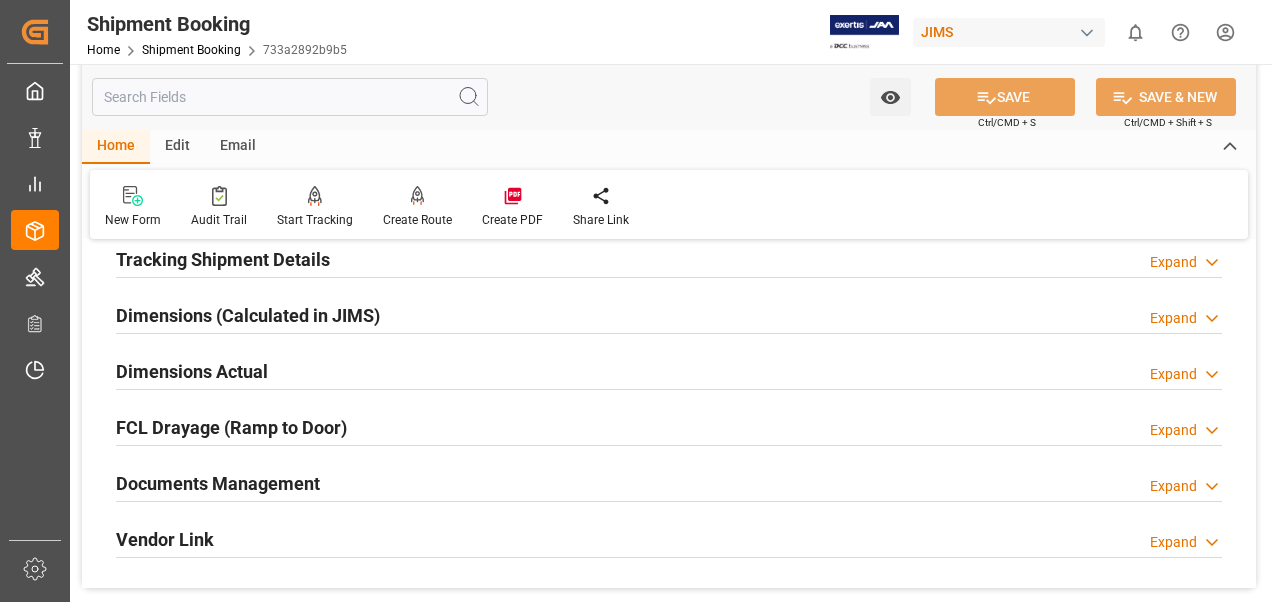 drag, startPoint x: 260, startPoint y: 480, endPoint x: 304, endPoint y: 480, distance: 44 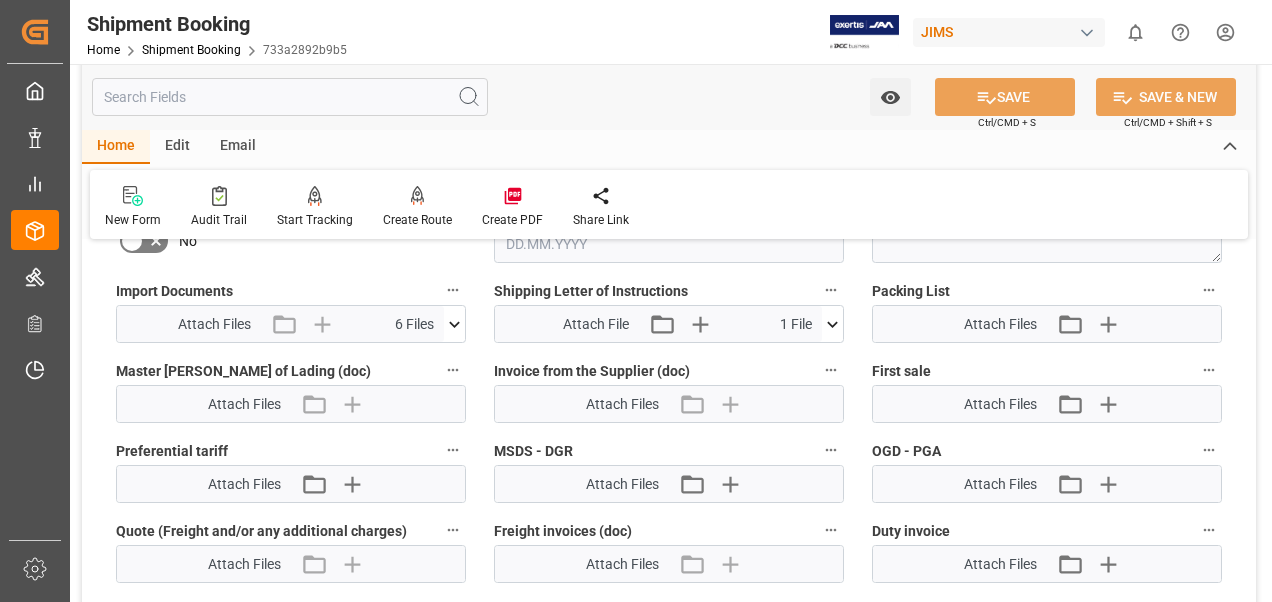 scroll, scrollTop: 900, scrollLeft: 0, axis: vertical 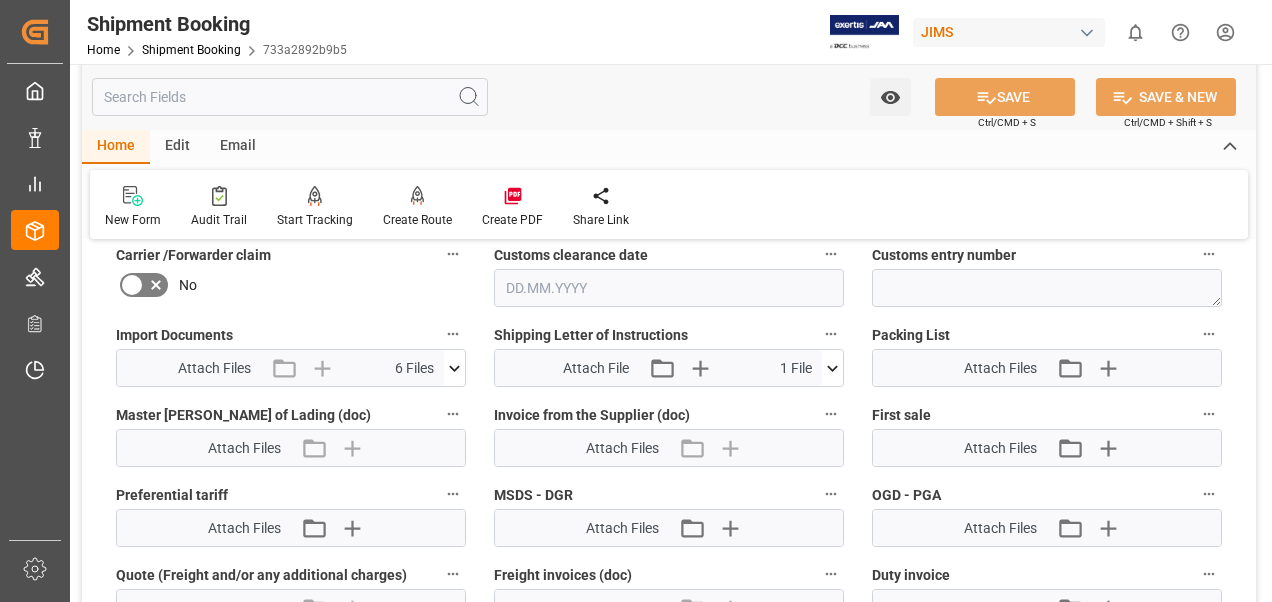 click 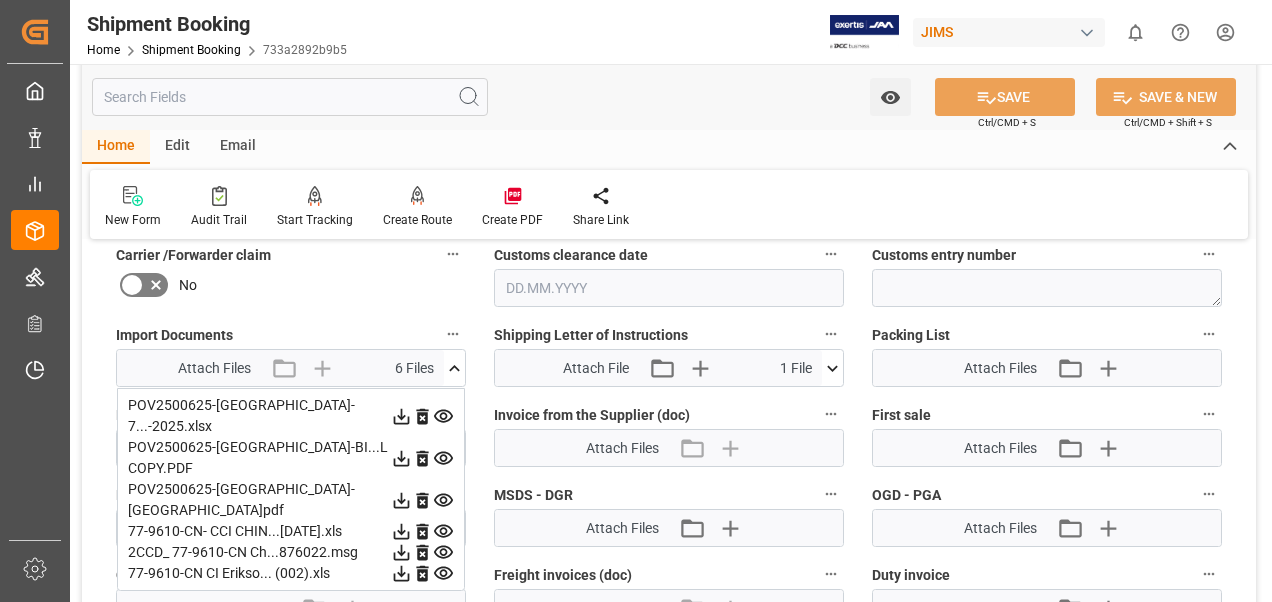 click 